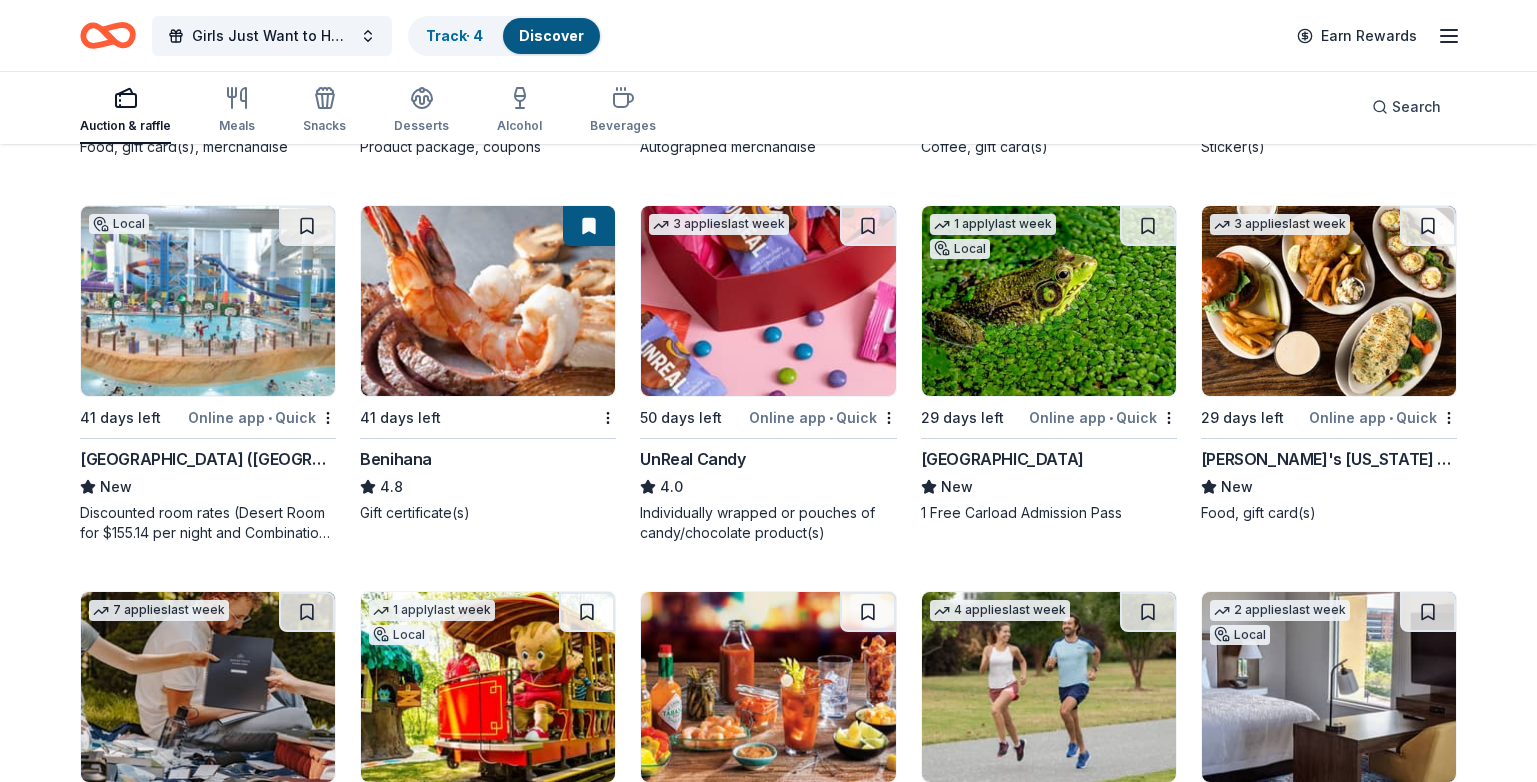 scroll, scrollTop: 6254, scrollLeft: 0, axis: vertical 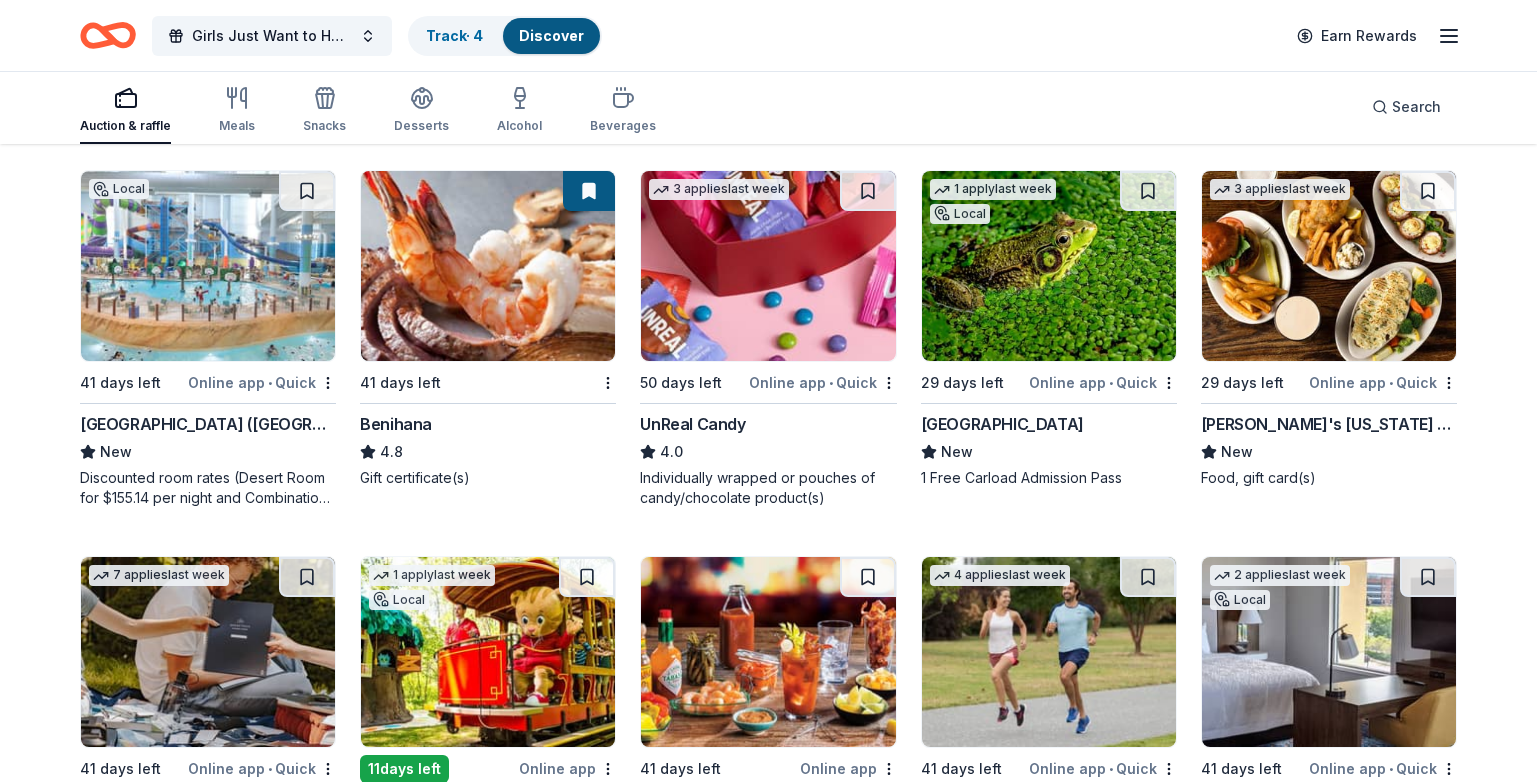 click at bounding box center (1329, 266) 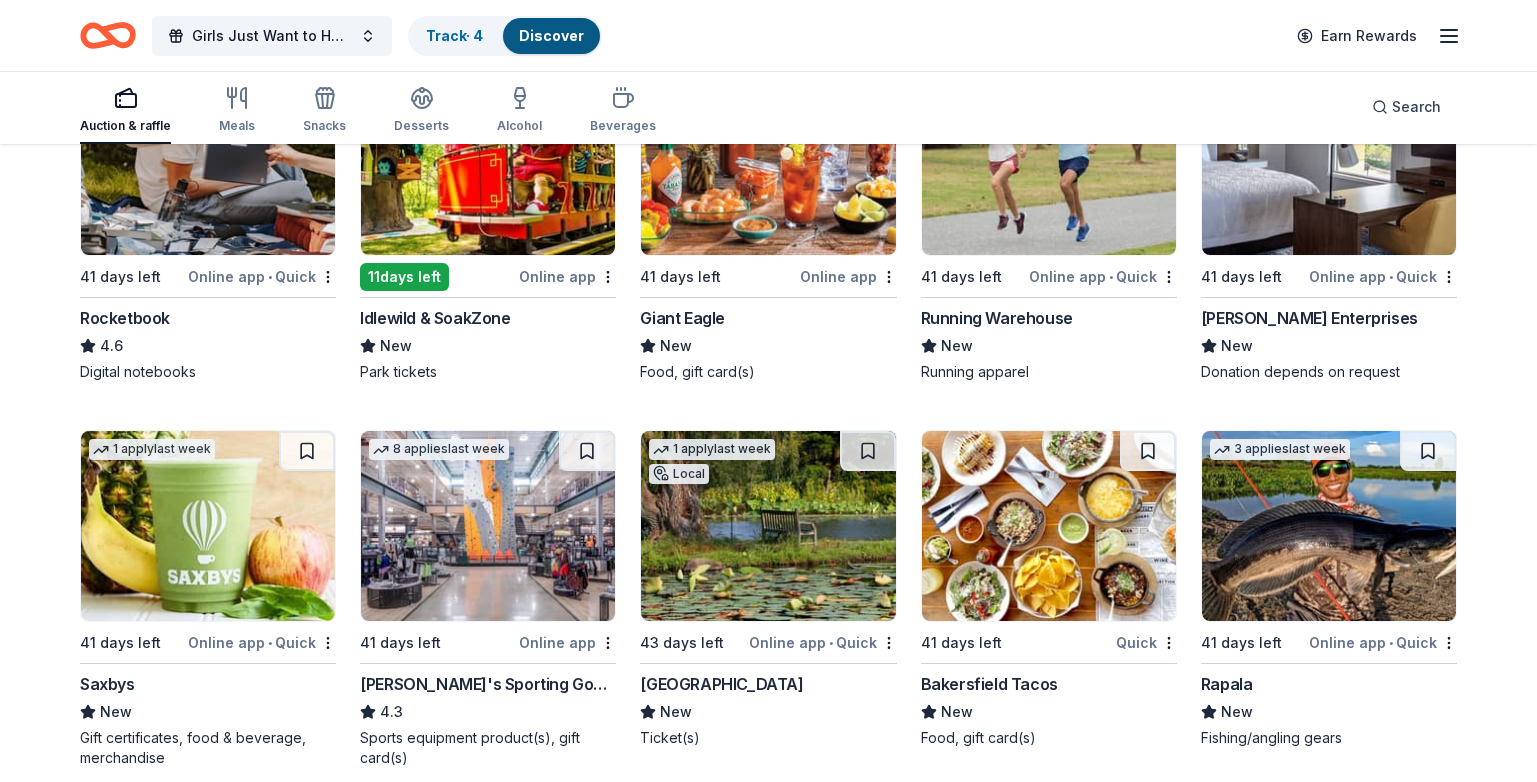 scroll, scrollTop: 6754, scrollLeft: 0, axis: vertical 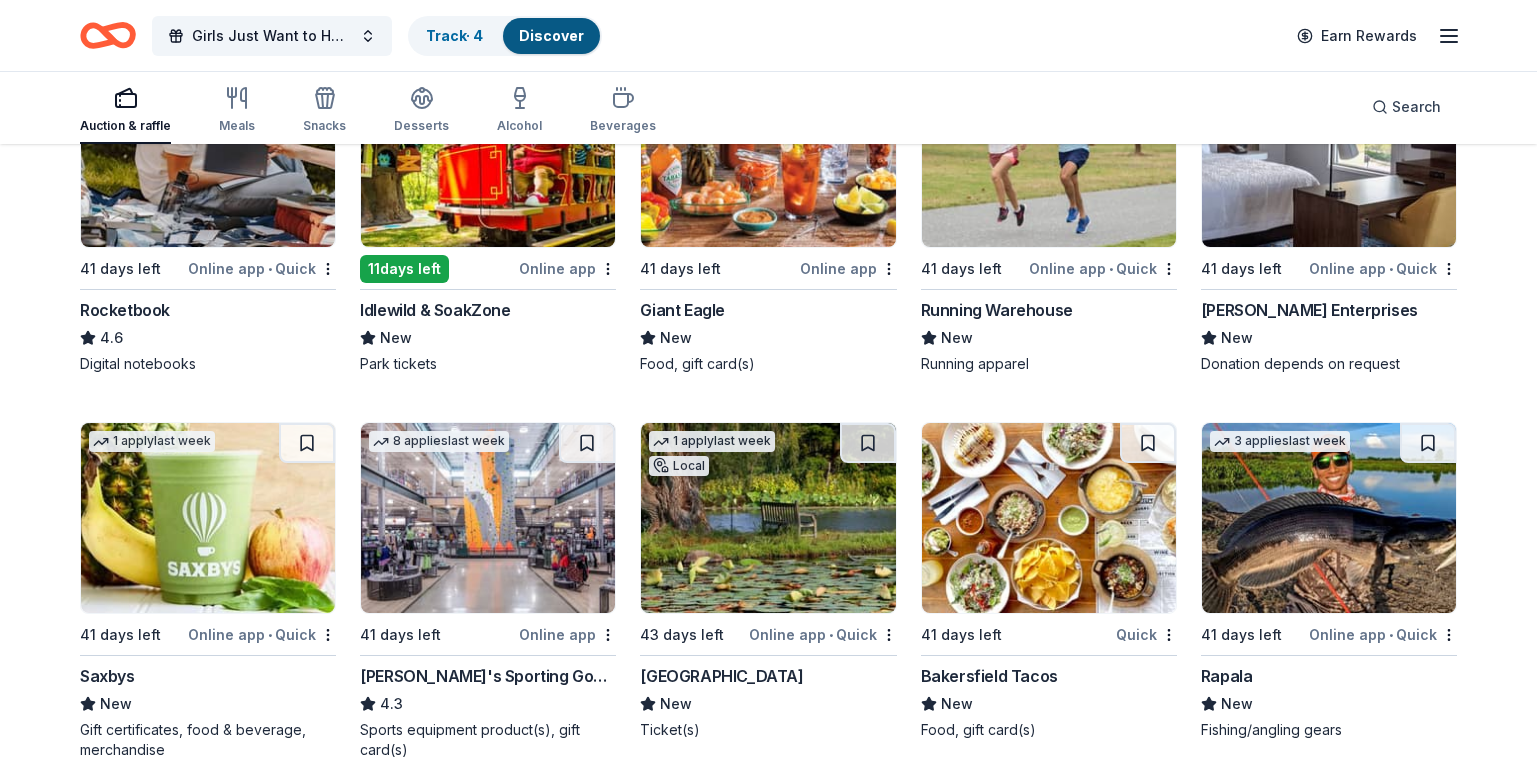 click at bounding box center (768, 518) 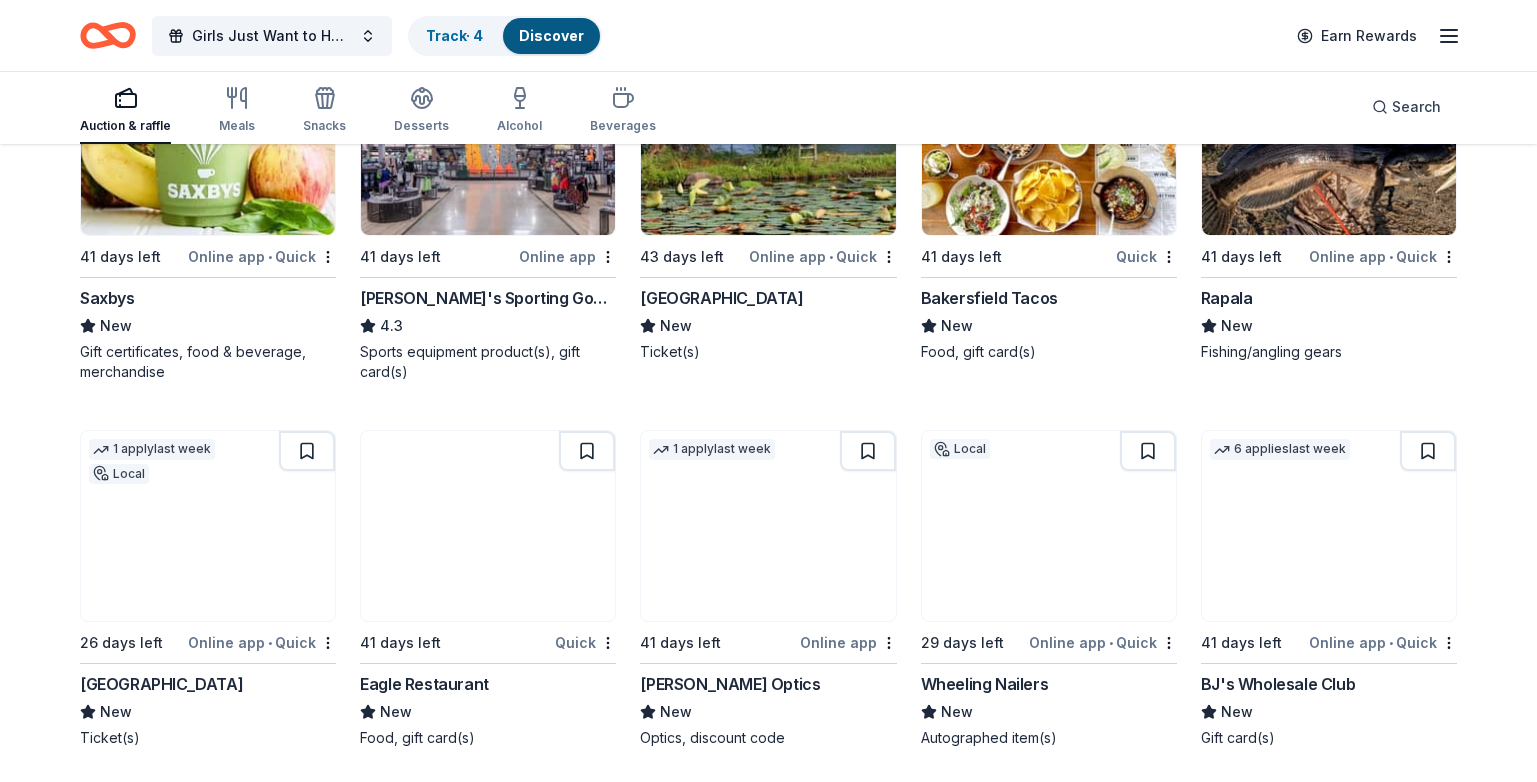 scroll, scrollTop: 7154, scrollLeft: 0, axis: vertical 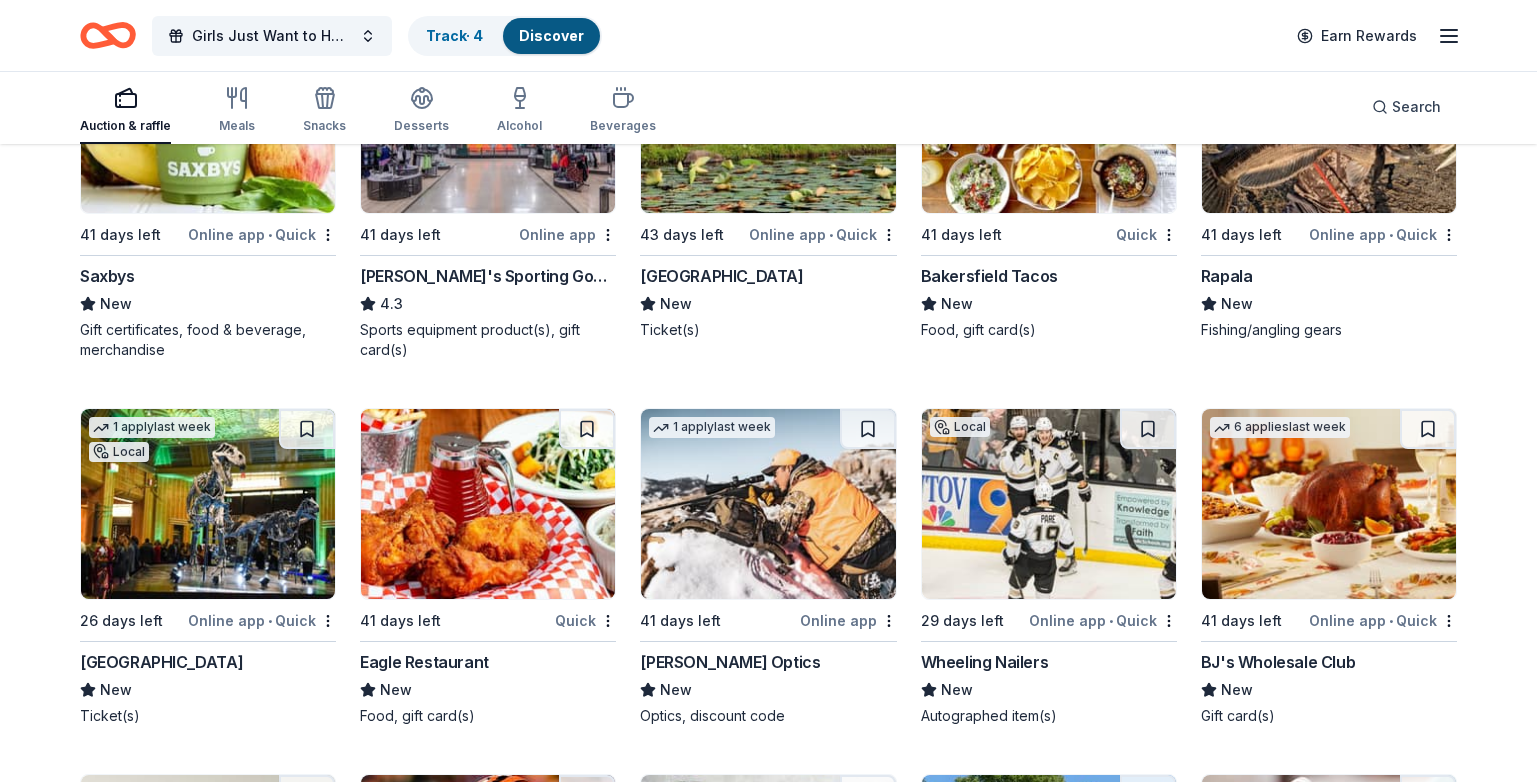 click at bounding box center (768, 504) 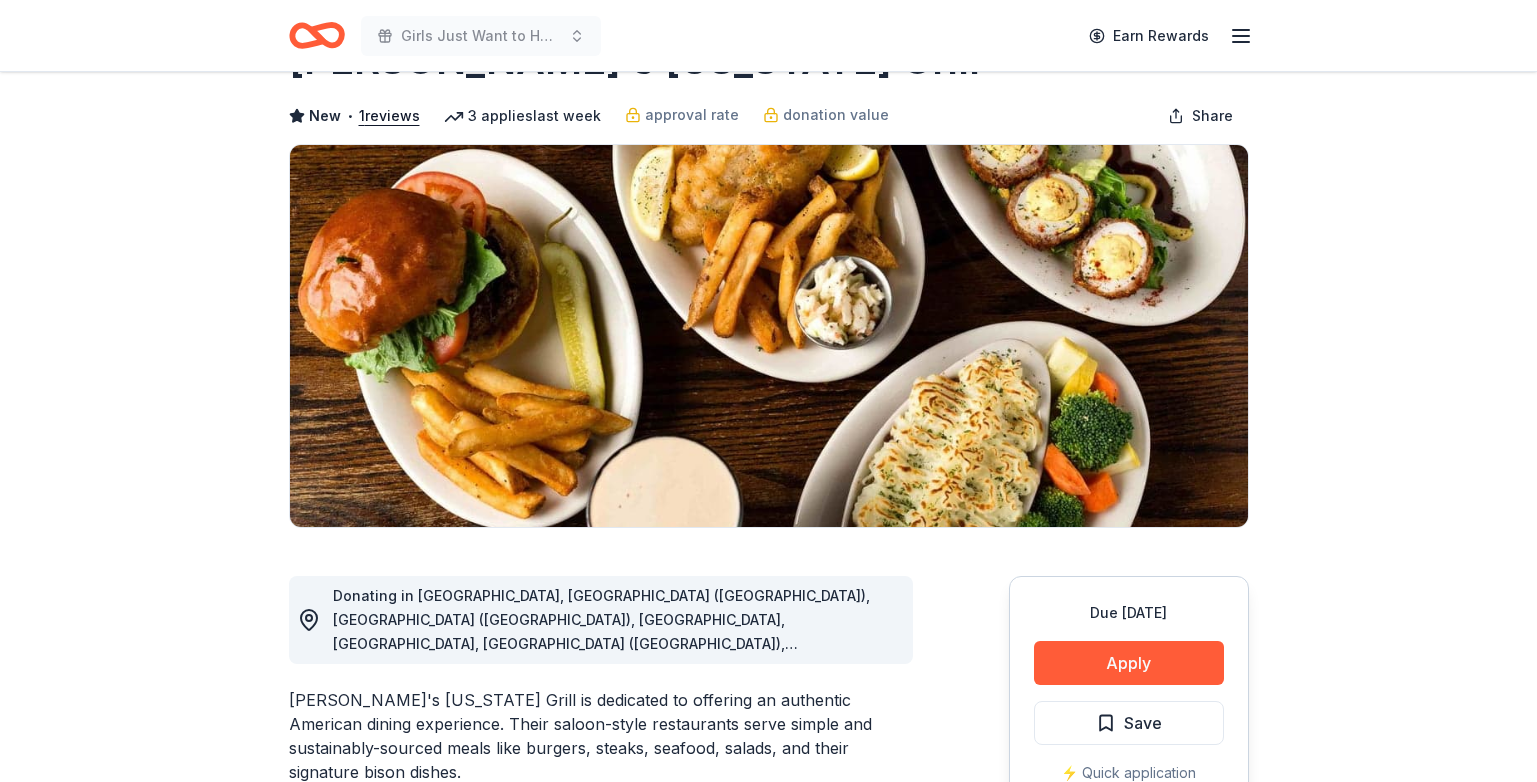 scroll, scrollTop: 200, scrollLeft: 0, axis: vertical 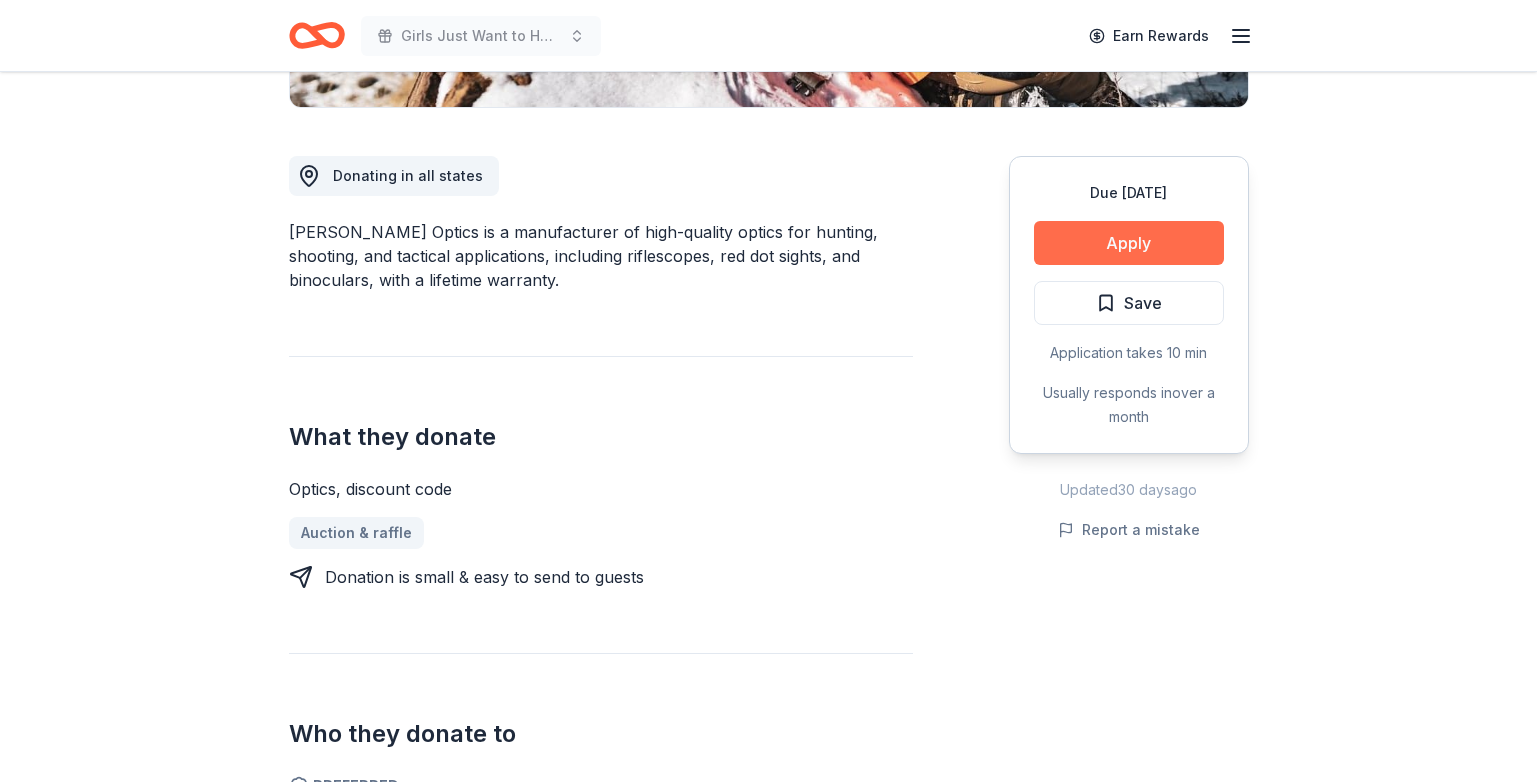 click on "Apply" at bounding box center [1129, 243] 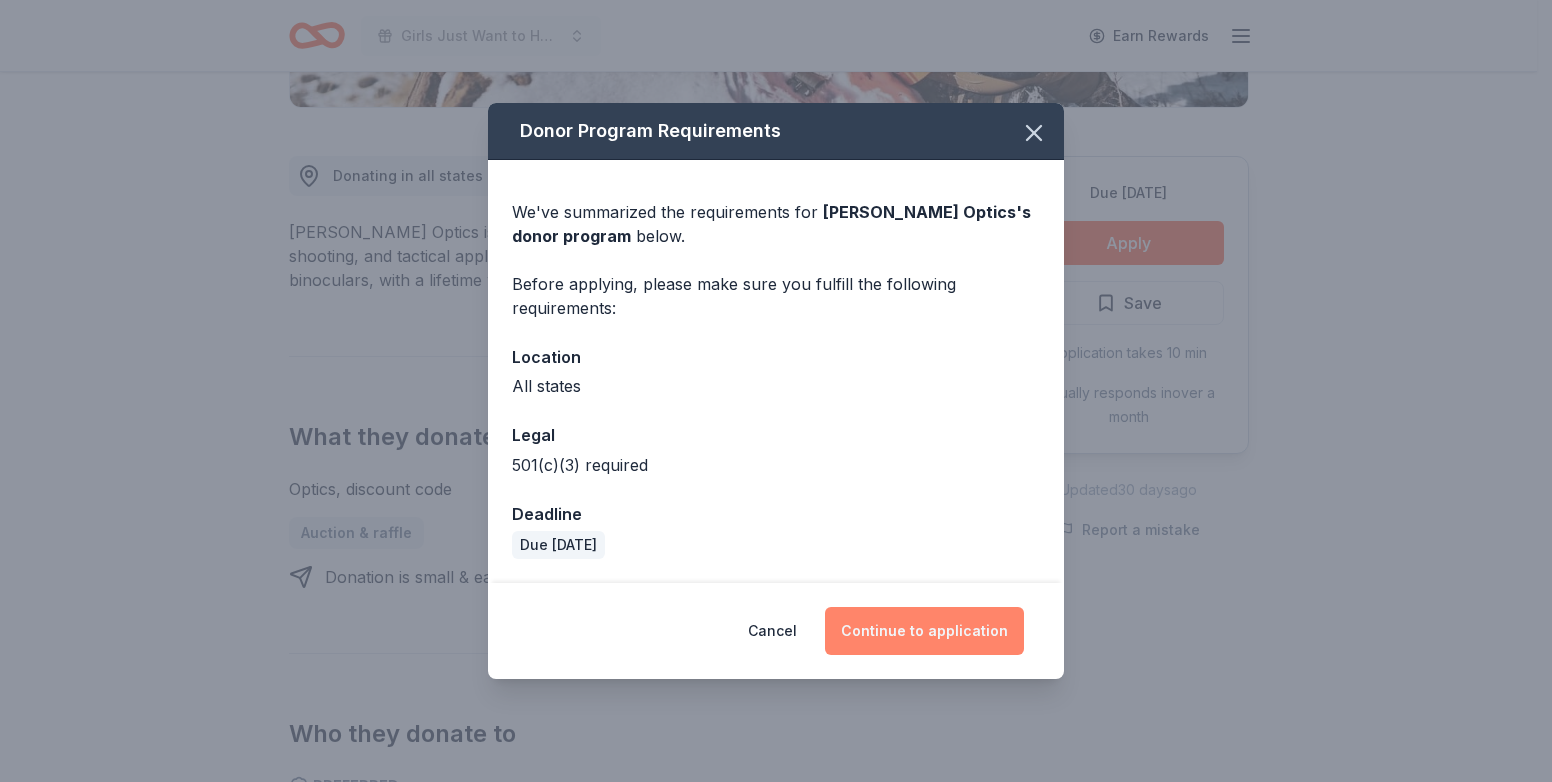 click on "Continue to application" at bounding box center (924, 631) 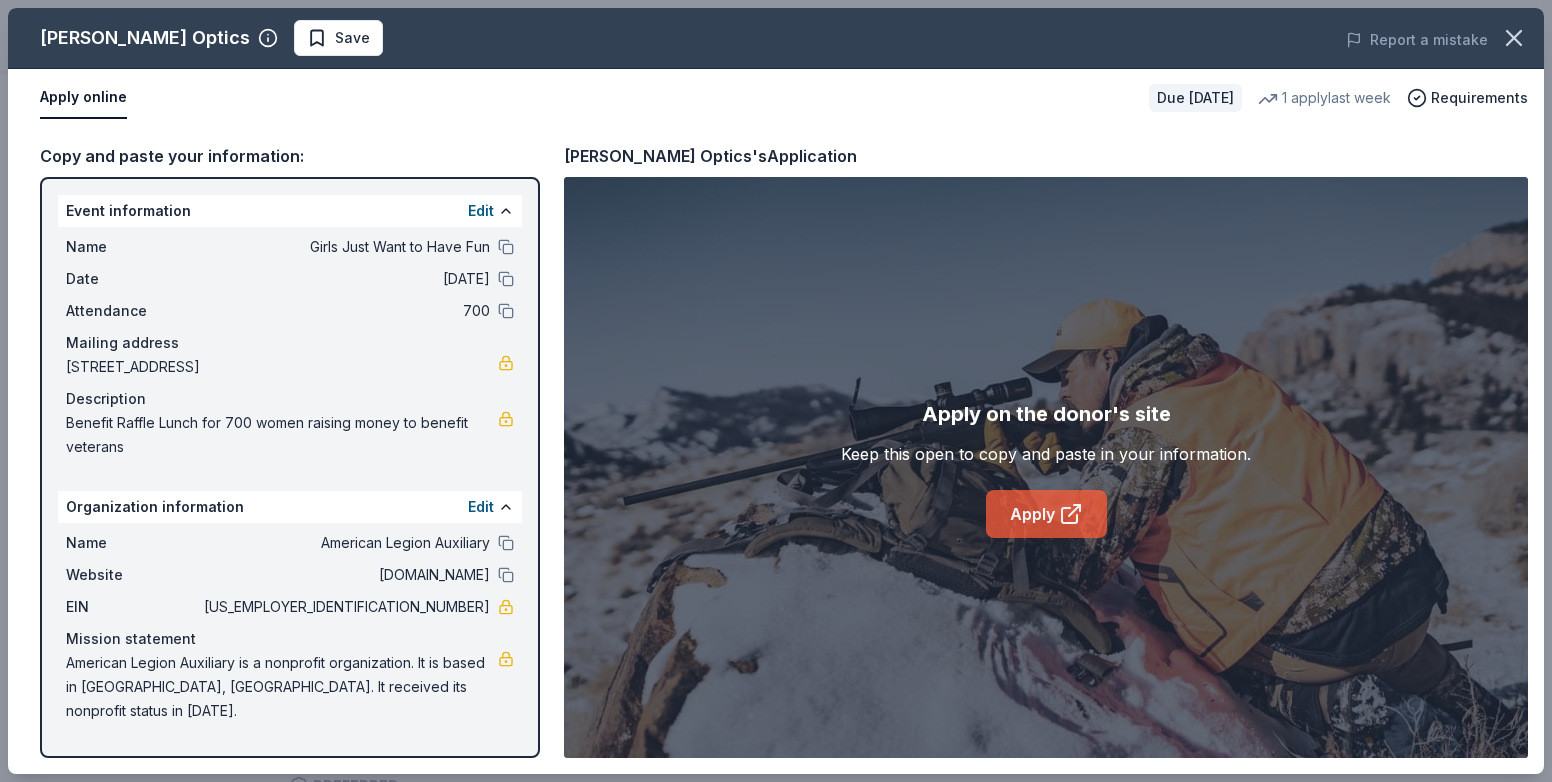 click on "Apply" at bounding box center [1046, 514] 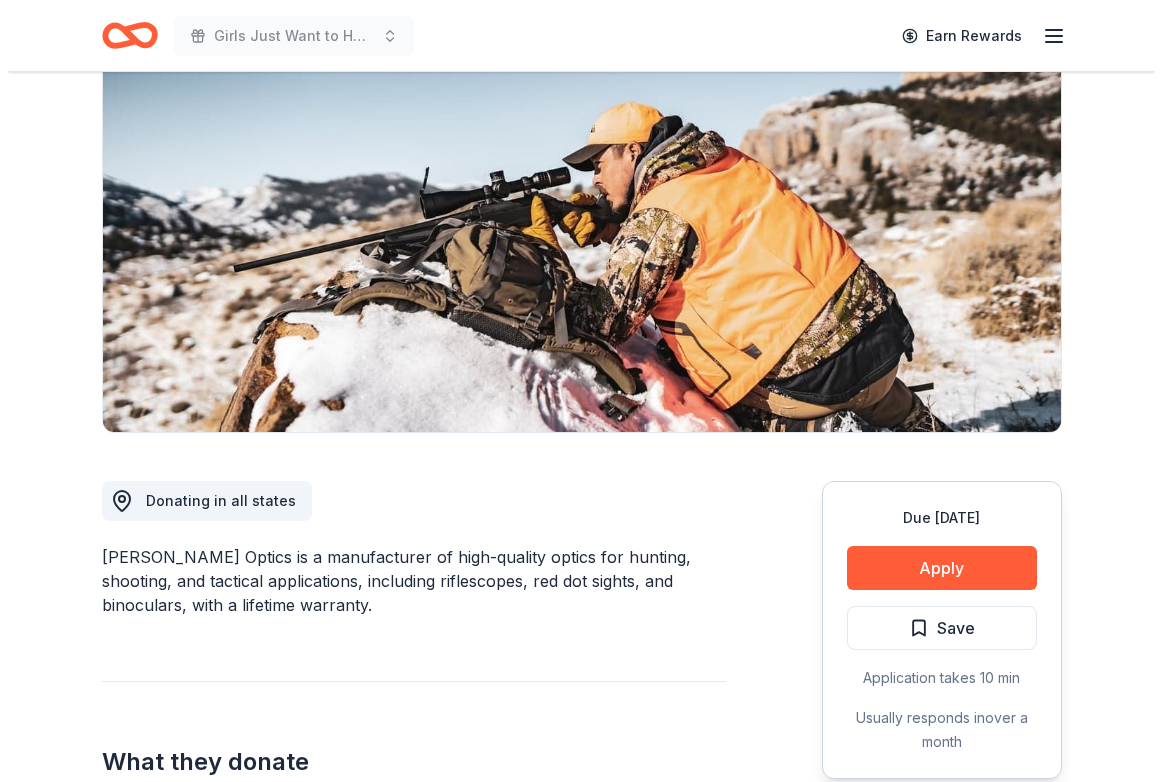scroll, scrollTop: 0, scrollLeft: 0, axis: both 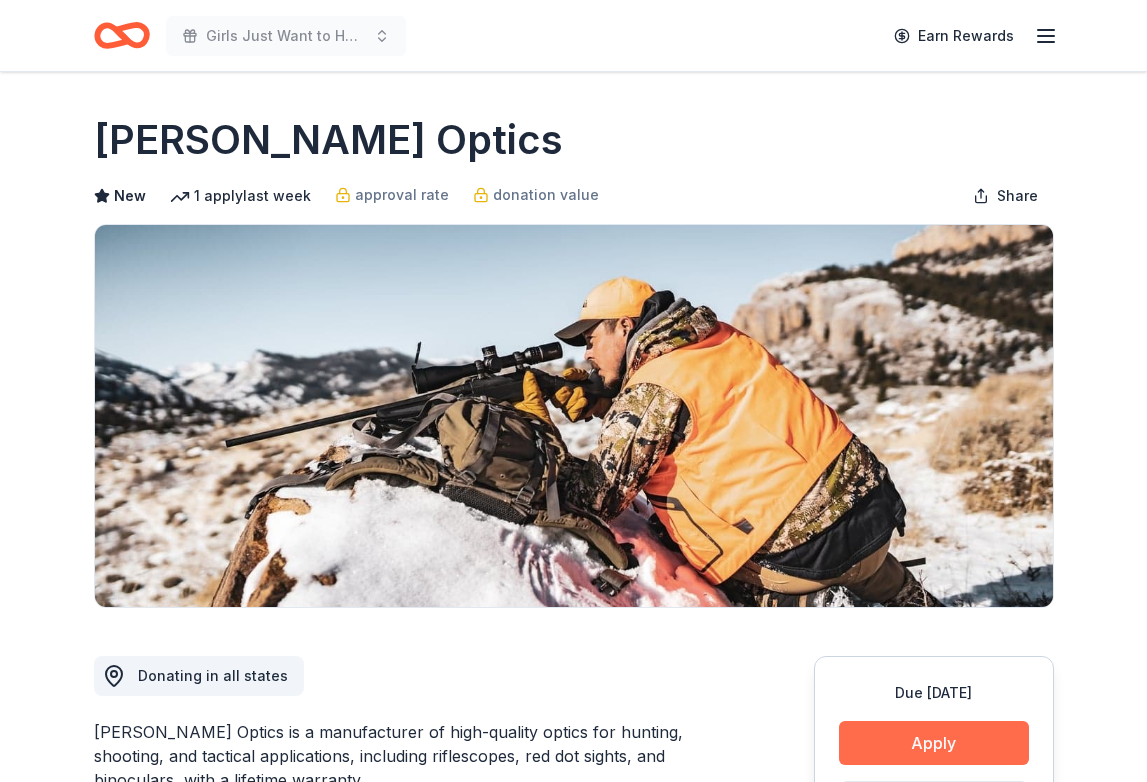 click on "Apply" at bounding box center [934, 743] 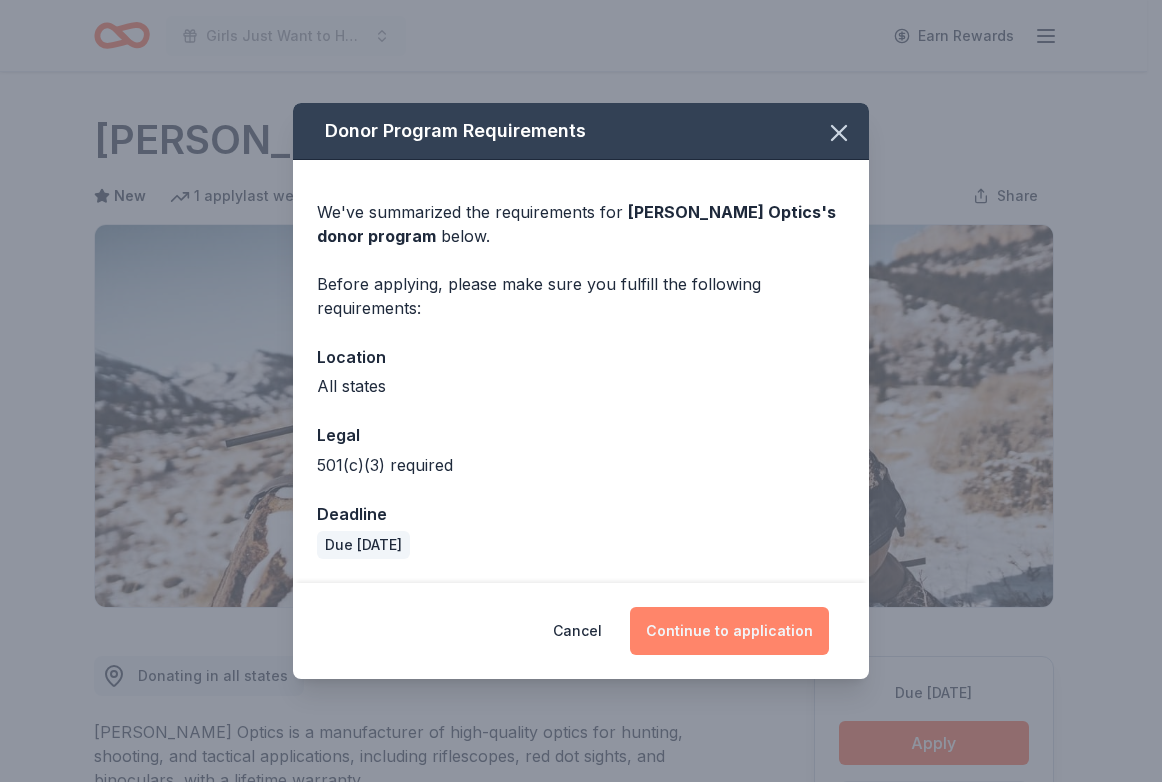 click on "Continue to application" at bounding box center [729, 631] 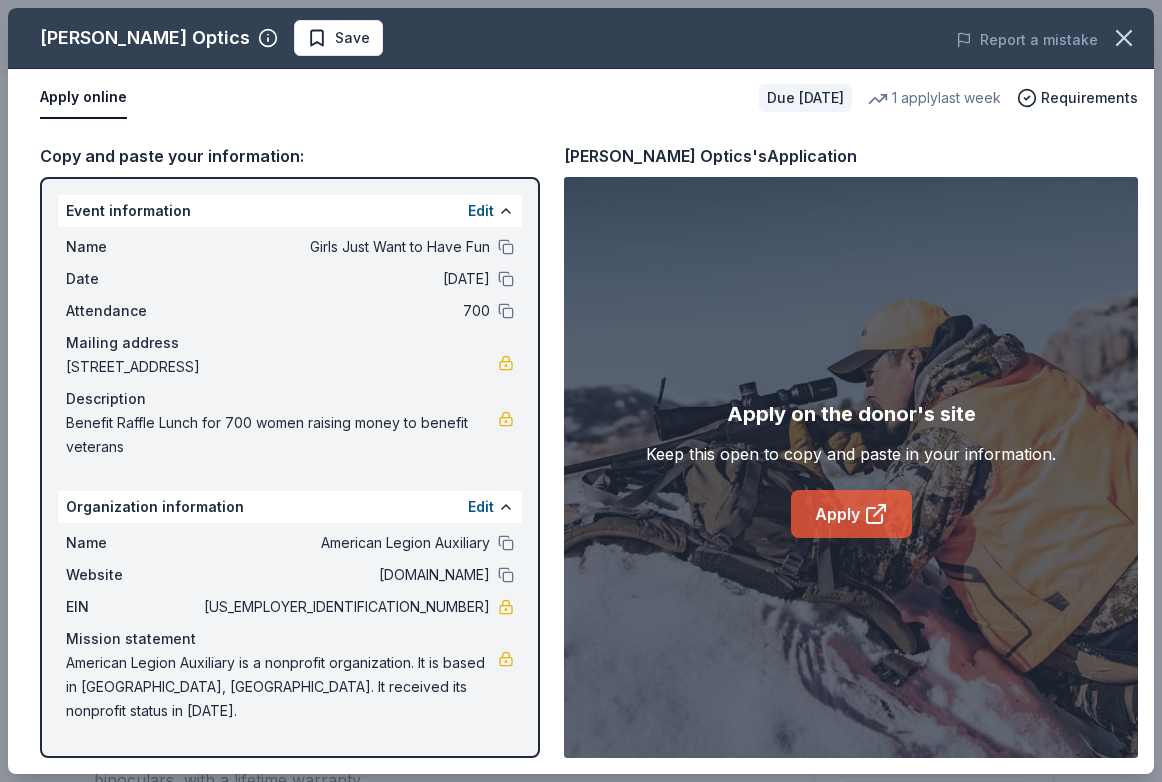 click on "Apply" at bounding box center [851, 514] 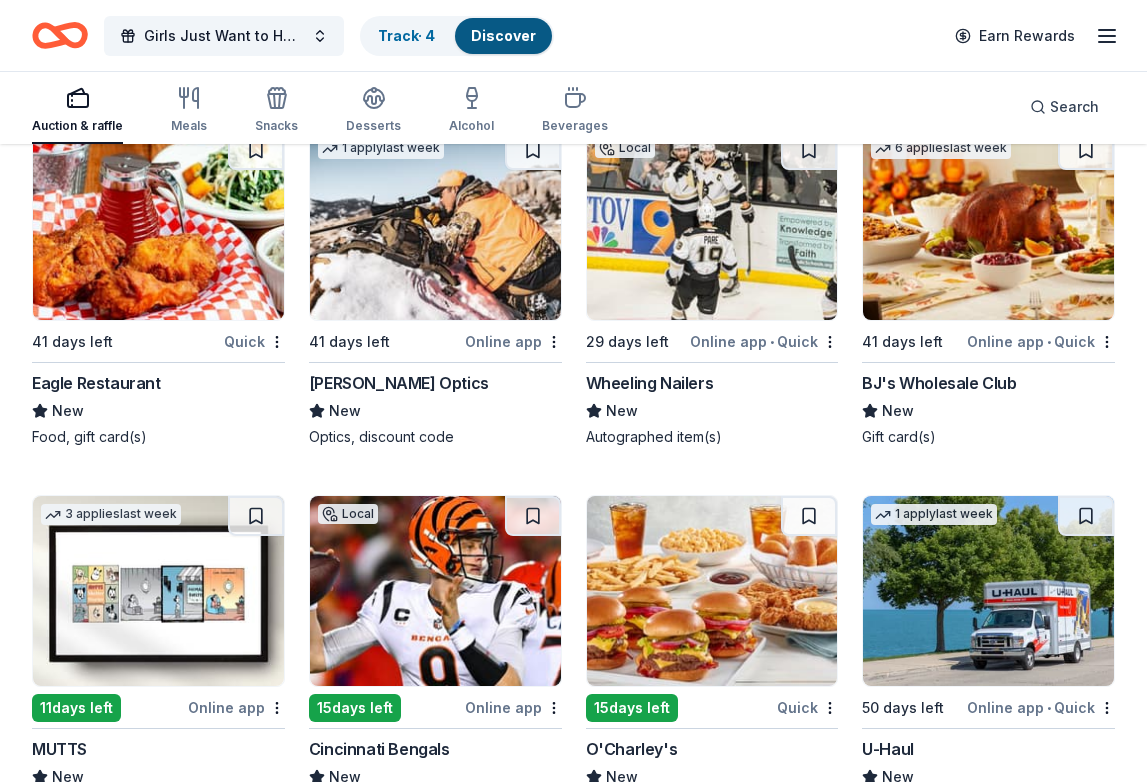 scroll, scrollTop: 9454, scrollLeft: 0, axis: vertical 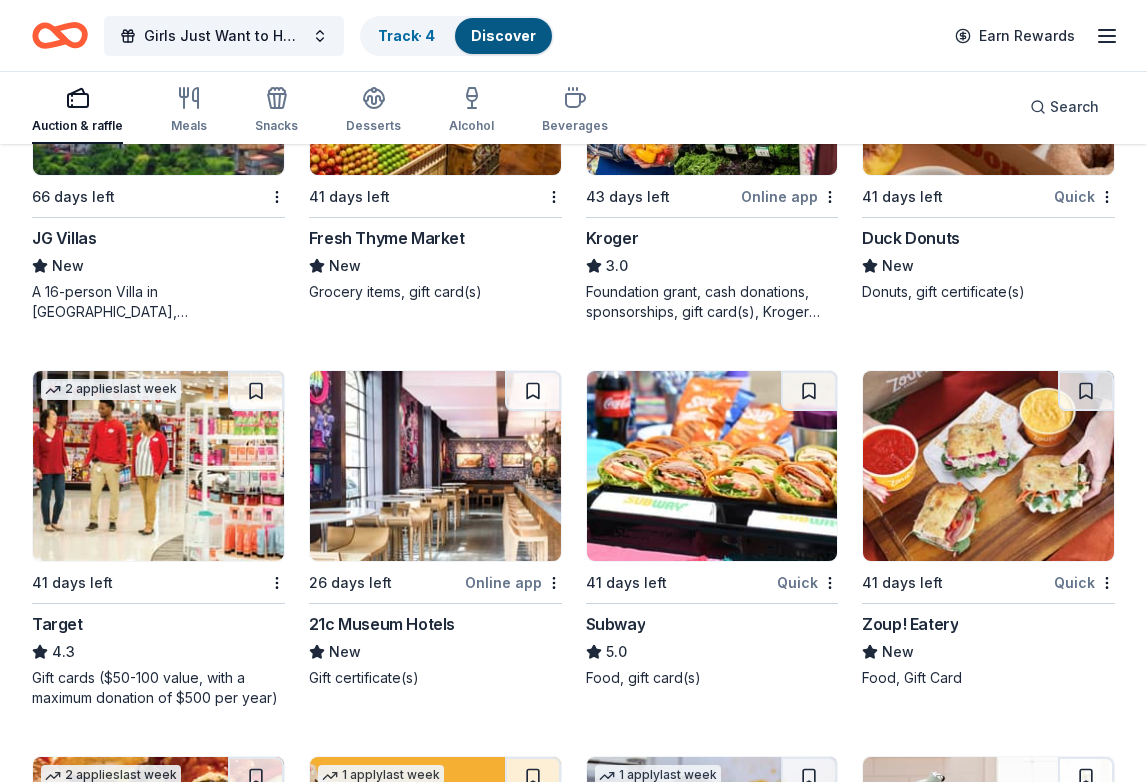 click at bounding box center (712, 466) 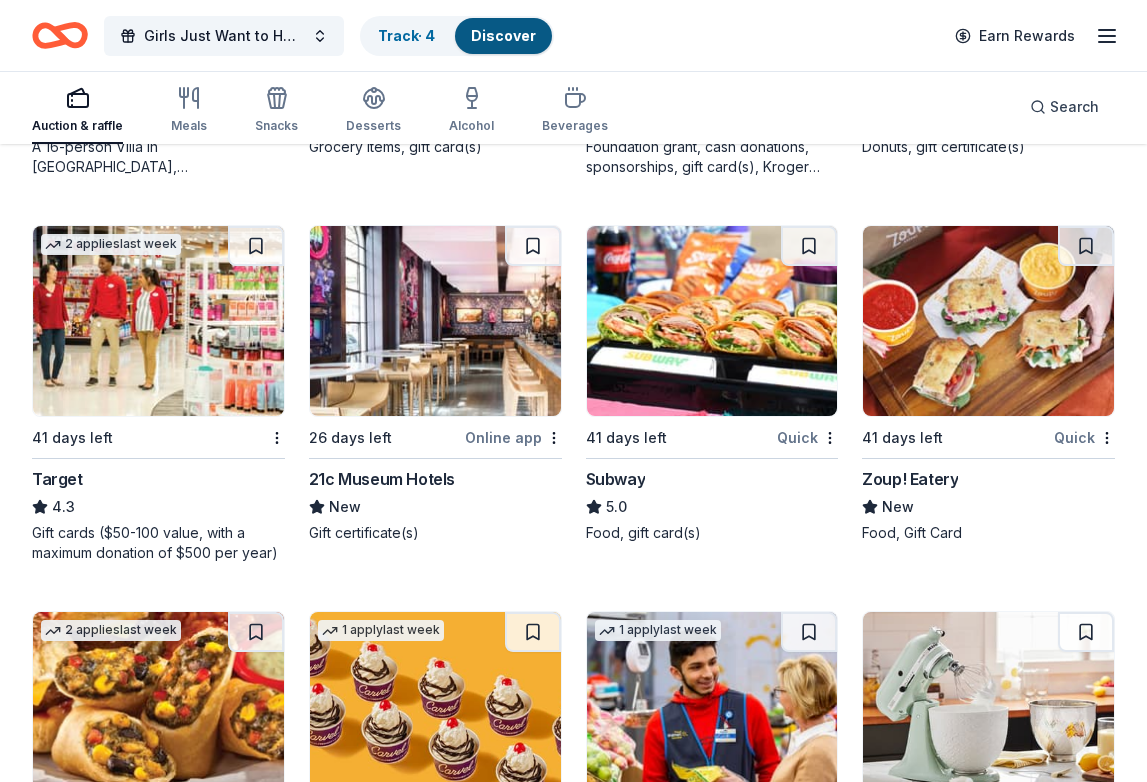 scroll, scrollTop: 12716, scrollLeft: 0, axis: vertical 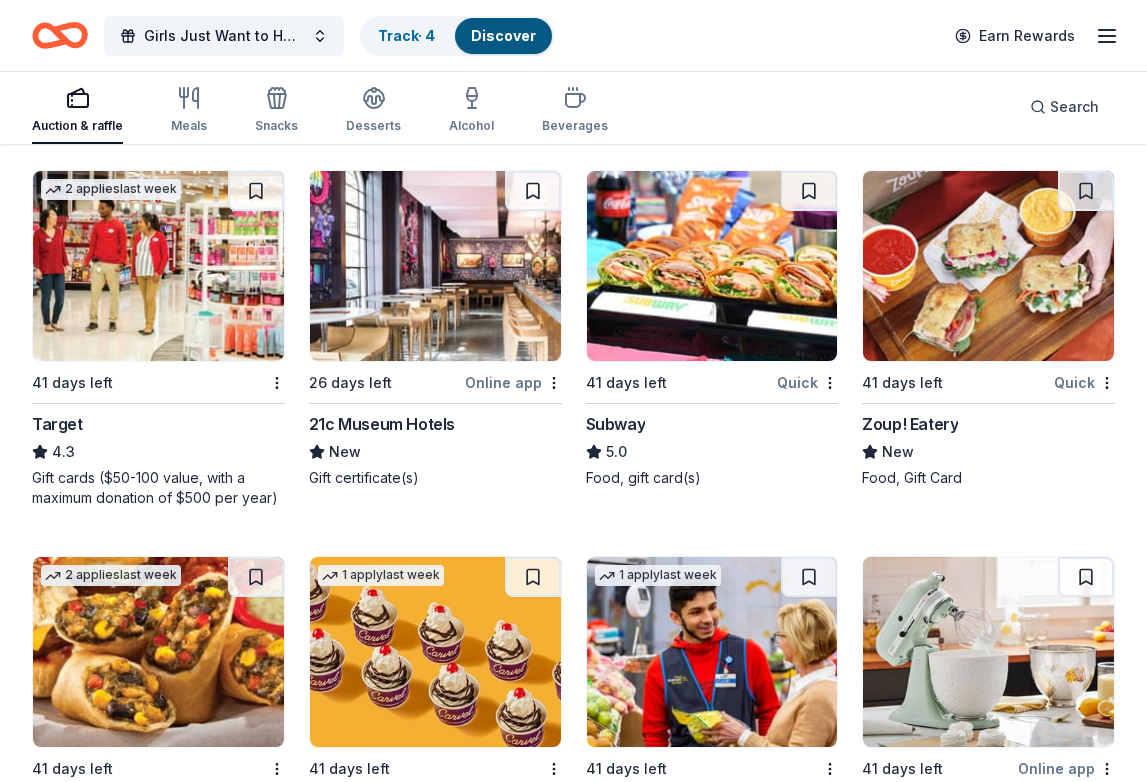 click at bounding box center (988, 266) 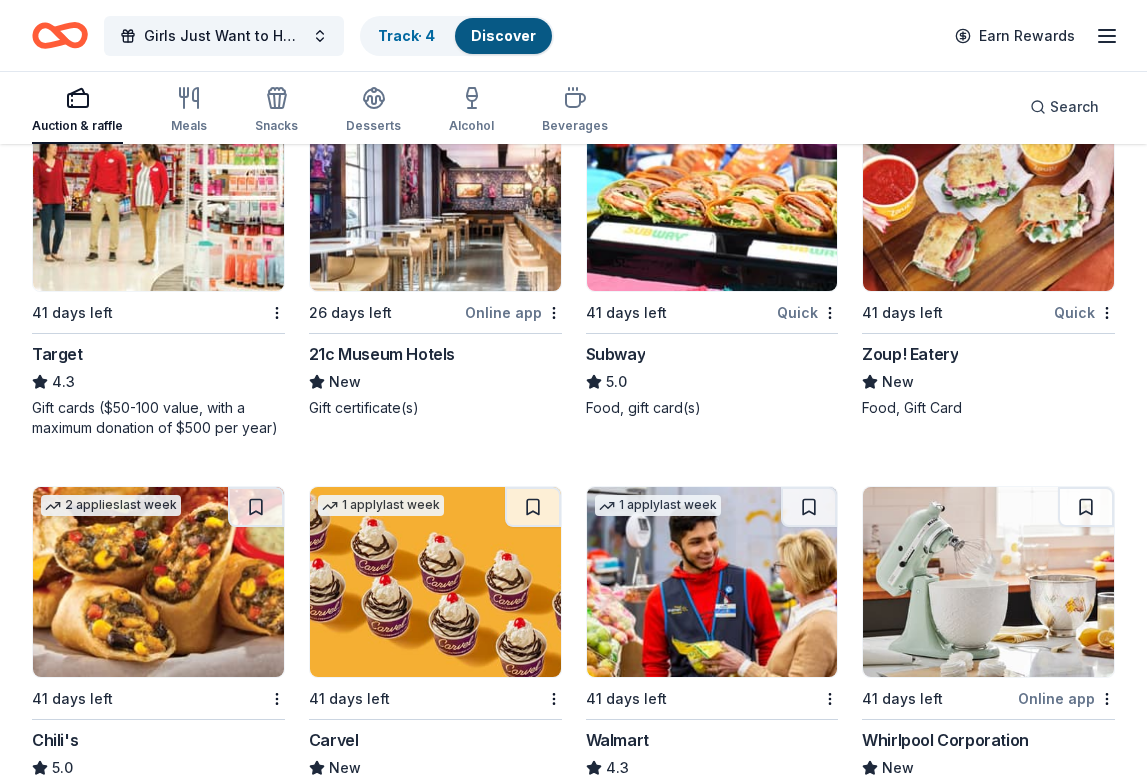 scroll, scrollTop: 12916, scrollLeft: 0, axis: vertical 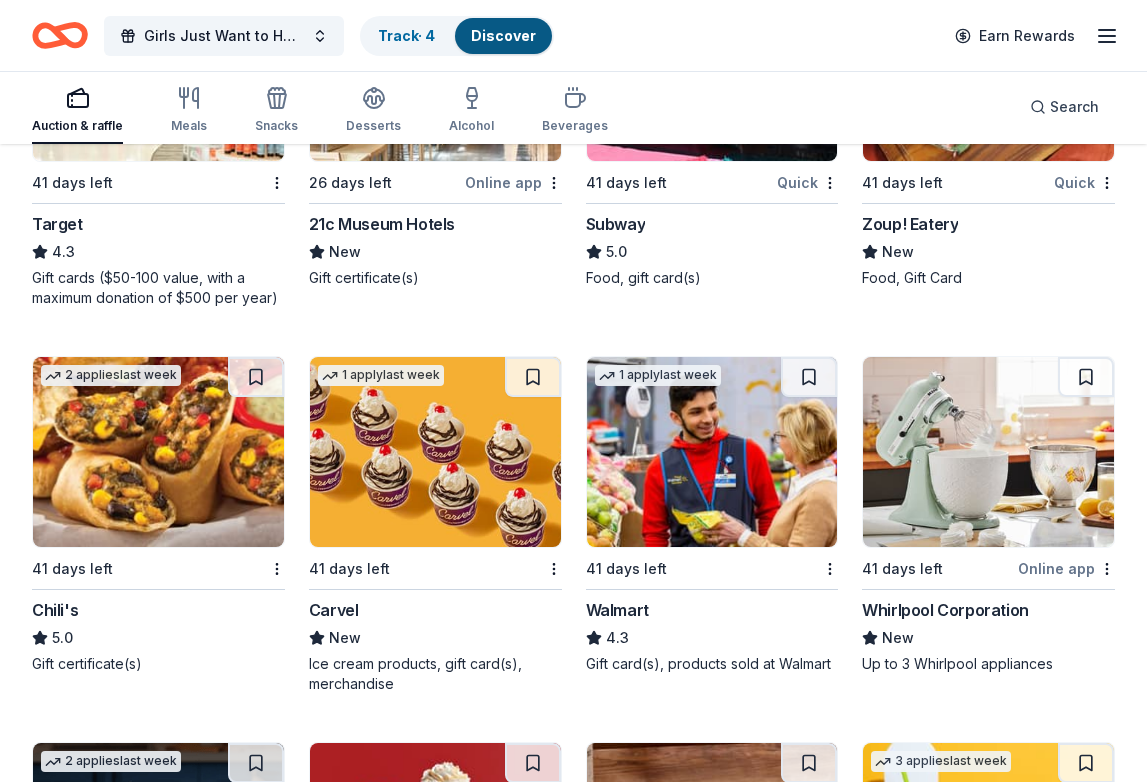 click at bounding box center (158, 452) 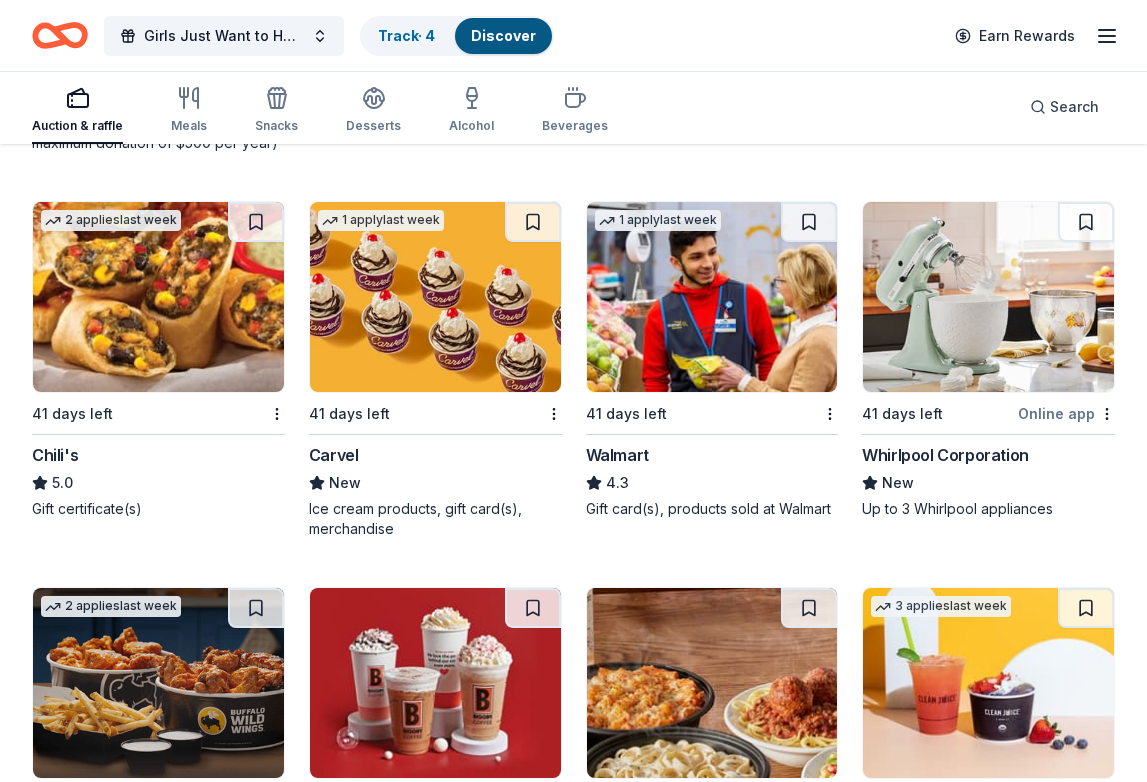 scroll, scrollTop: 13116, scrollLeft: 0, axis: vertical 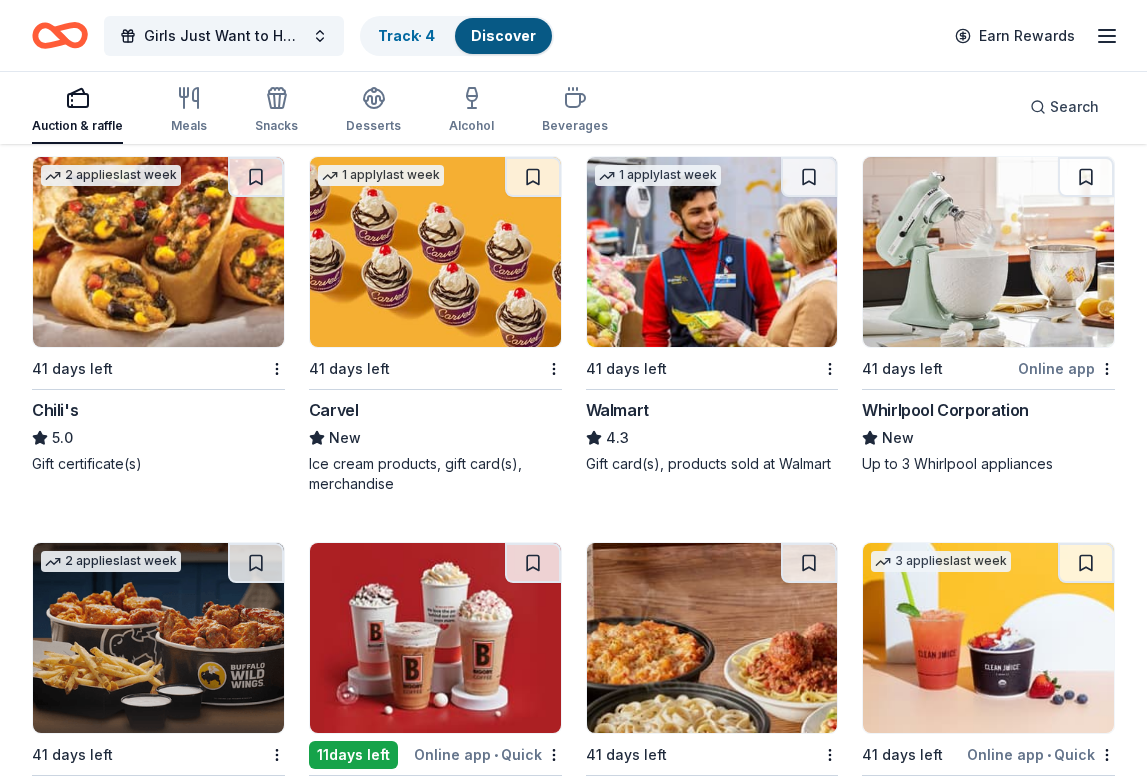 click at bounding box center [988, 252] 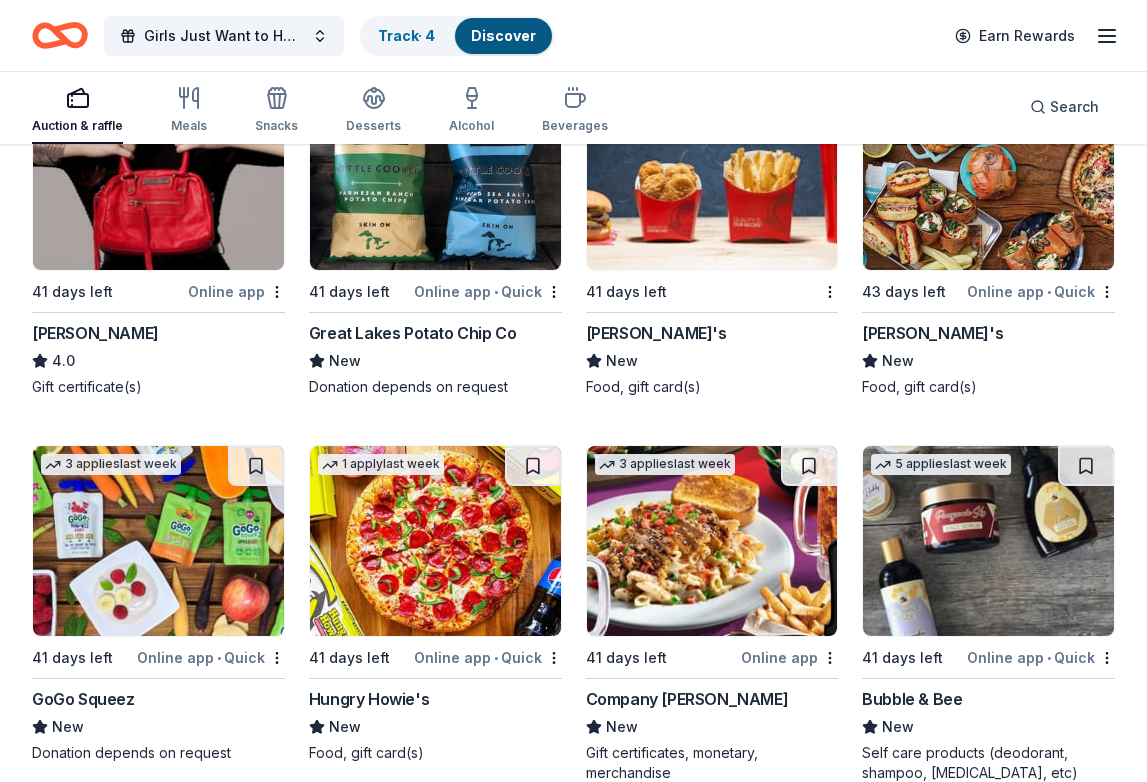 scroll, scrollTop: 14606, scrollLeft: 0, axis: vertical 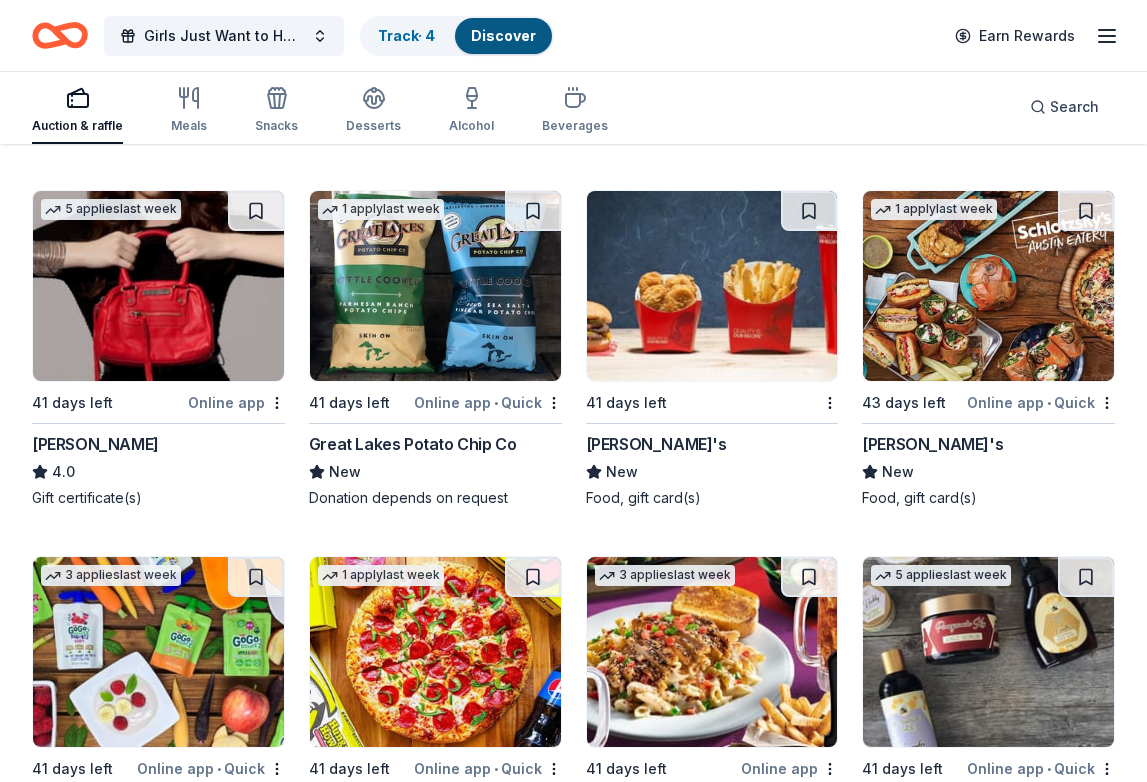 click at bounding box center [988, 286] 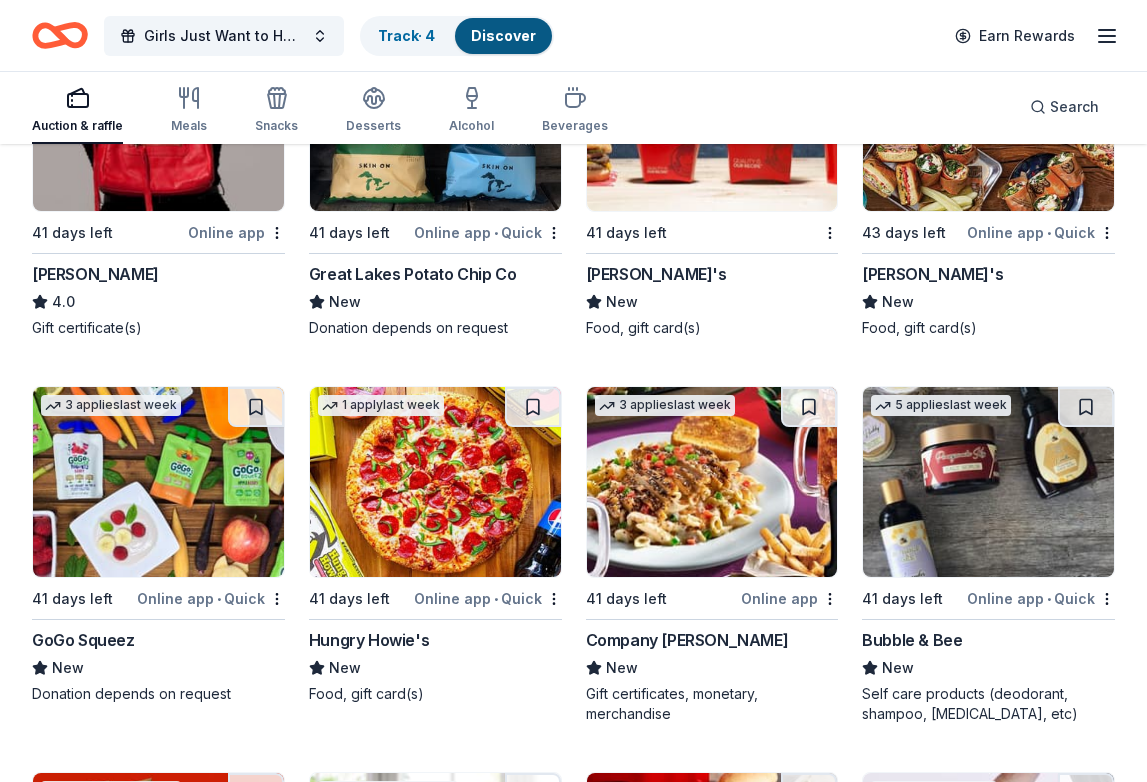 scroll, scrollTop: 14806, scrollLeft: 0, axis: vertical 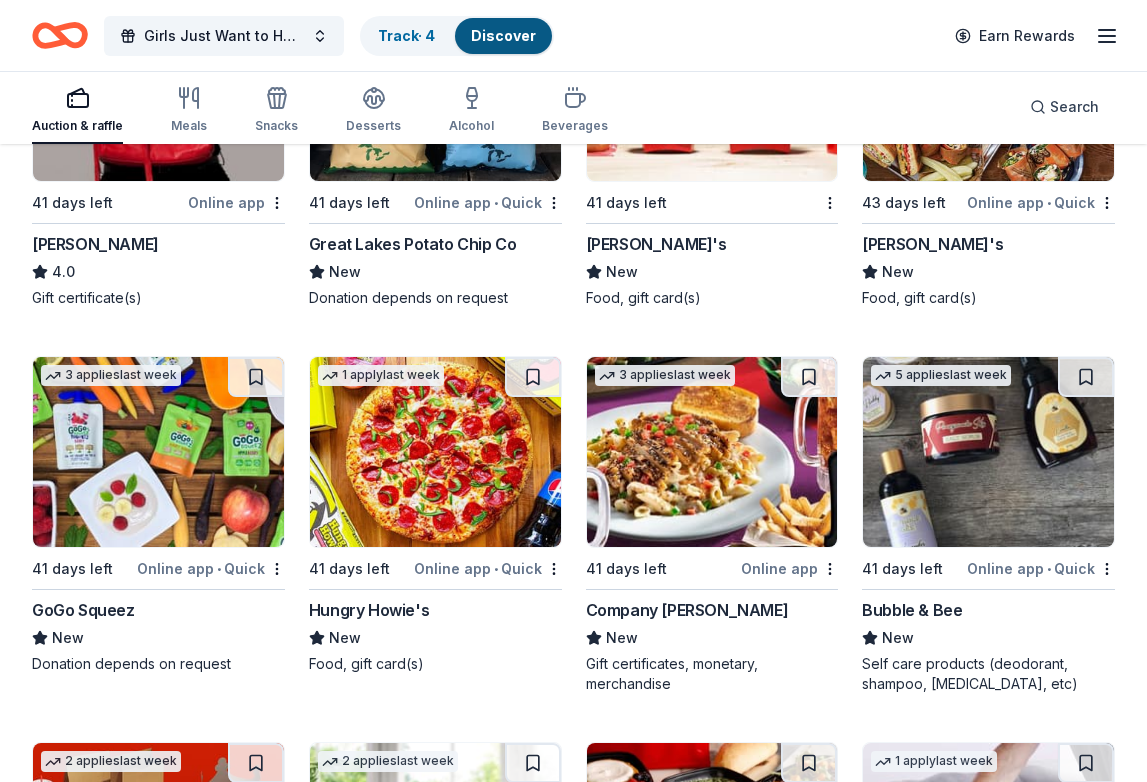 click at bounding box center [435, 452] 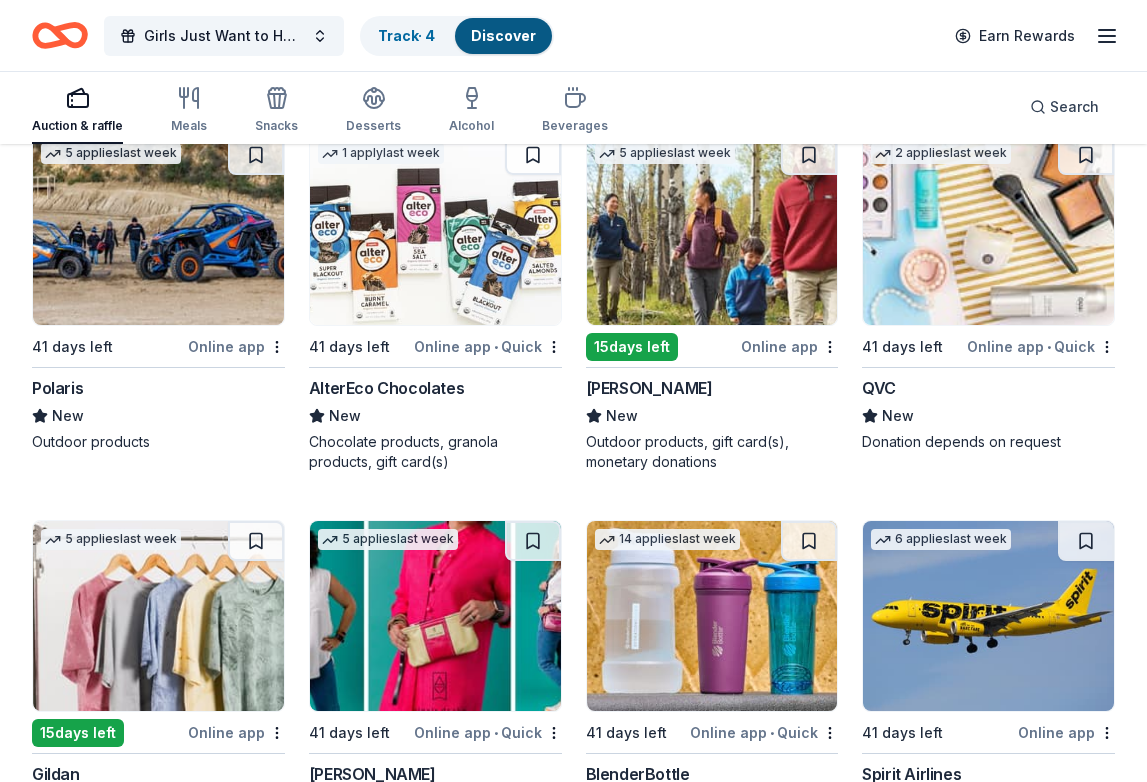 scroll, scrollTop: 16896, scrollLeft: 0, axis: vertical 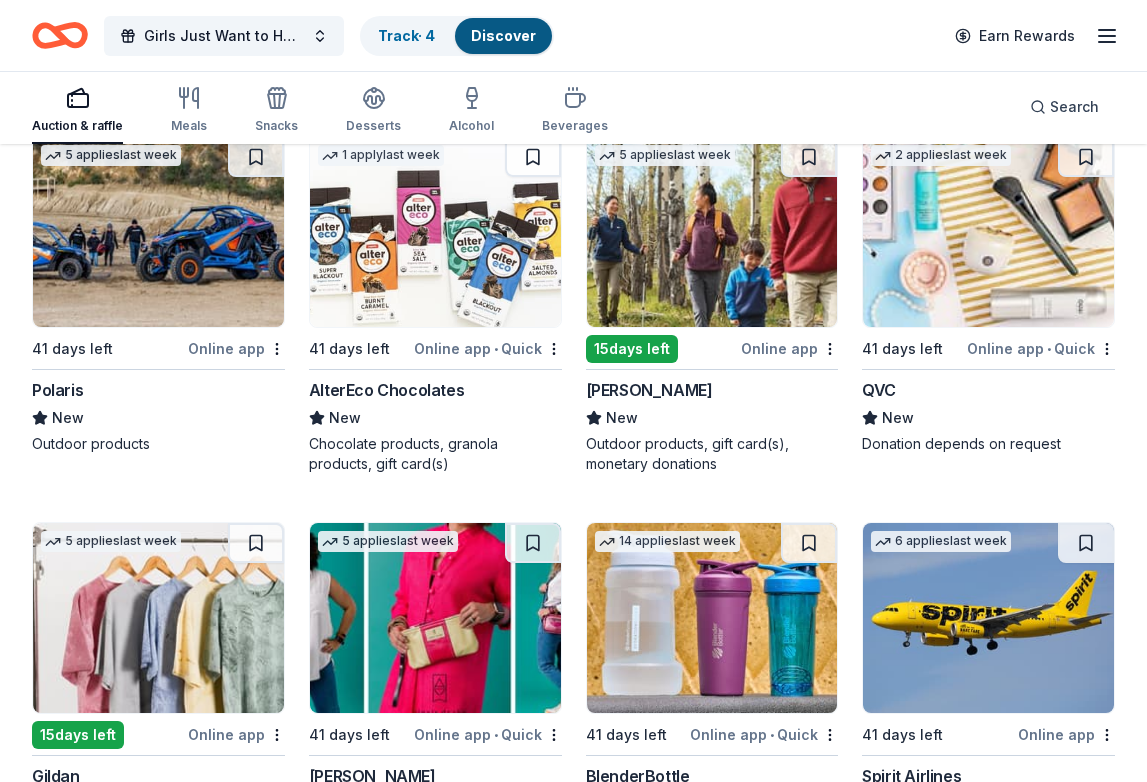 click at bounding box center (988, 232) 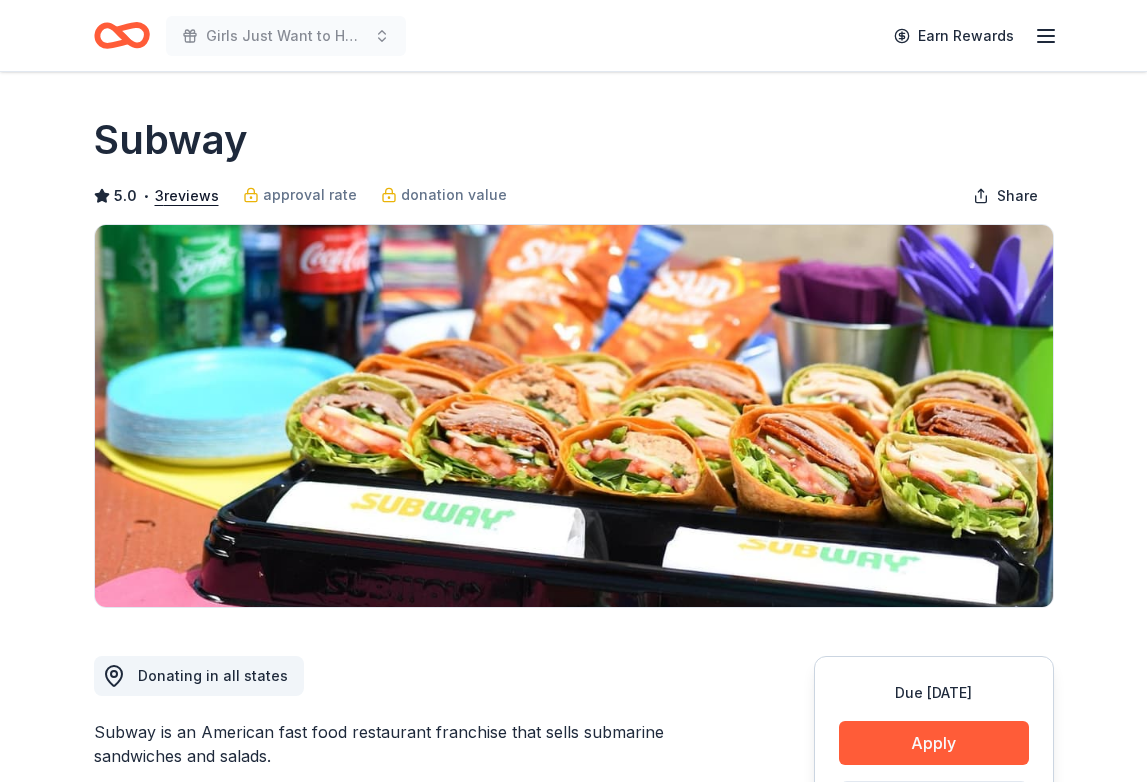 scroll, scrollTop: 300, scrollLeft: 0, axis: vertical 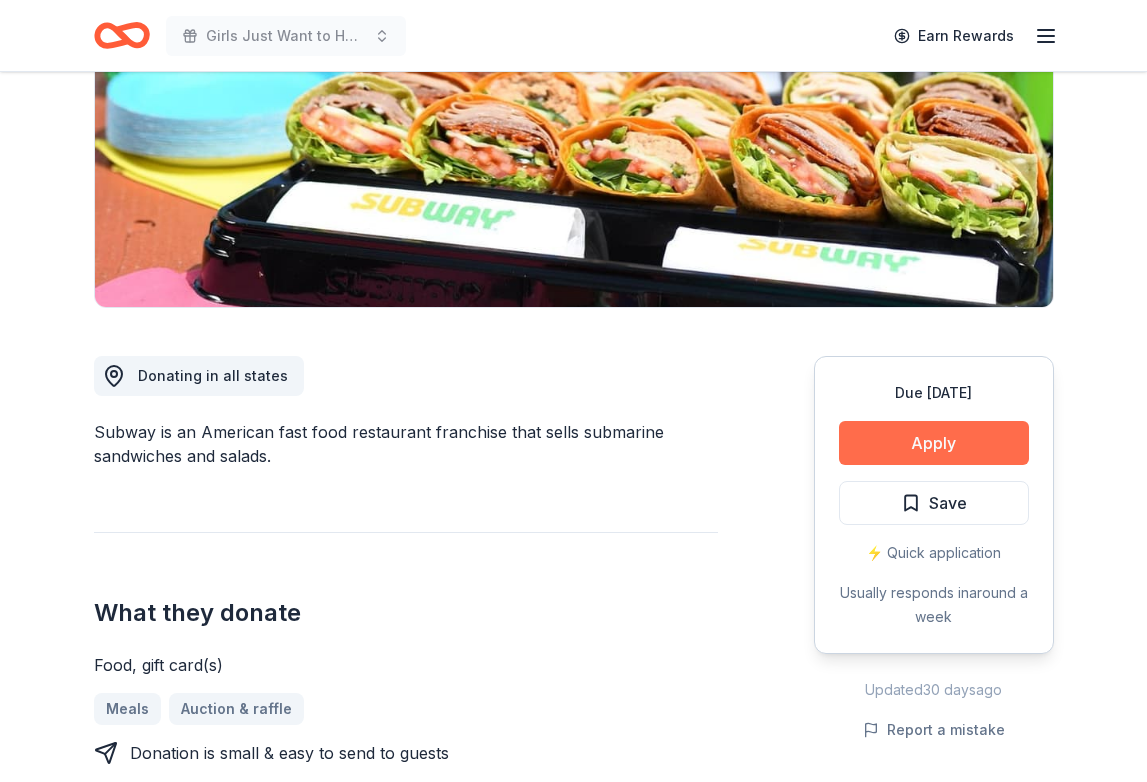 click on "Apply" at bounding box center (934, 443) 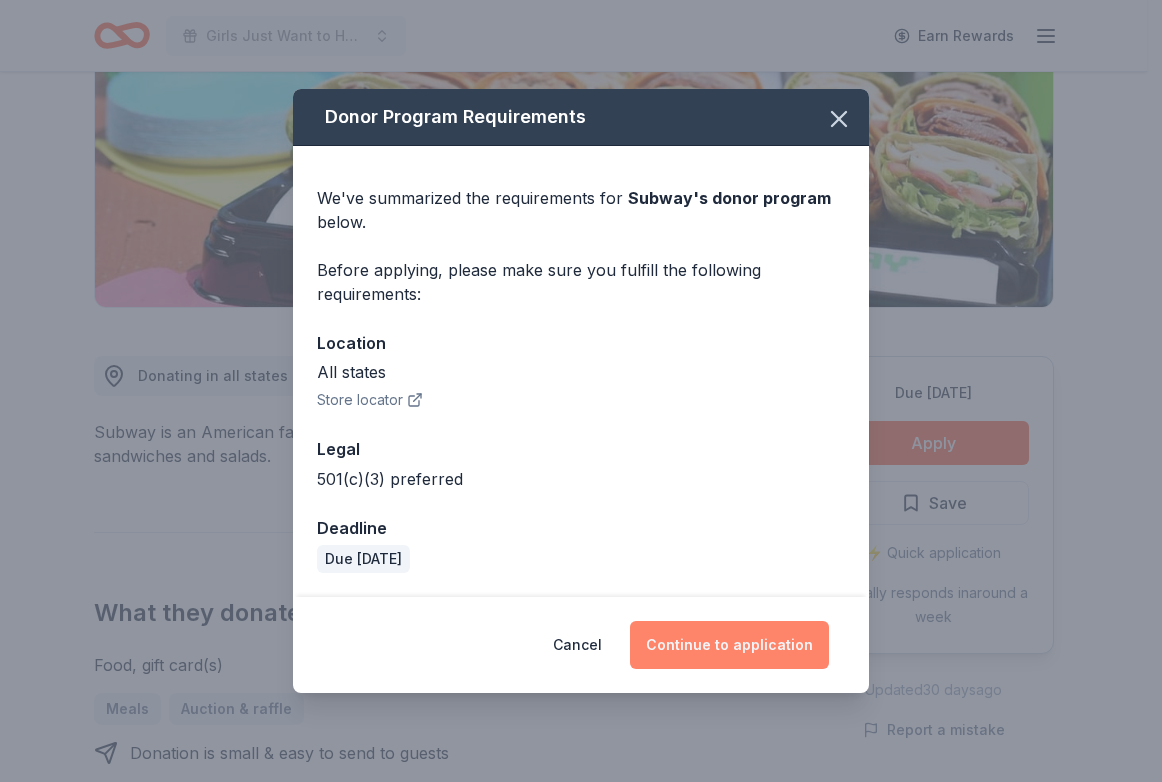 click on "Continue to application" at bounding box center [729, 645] 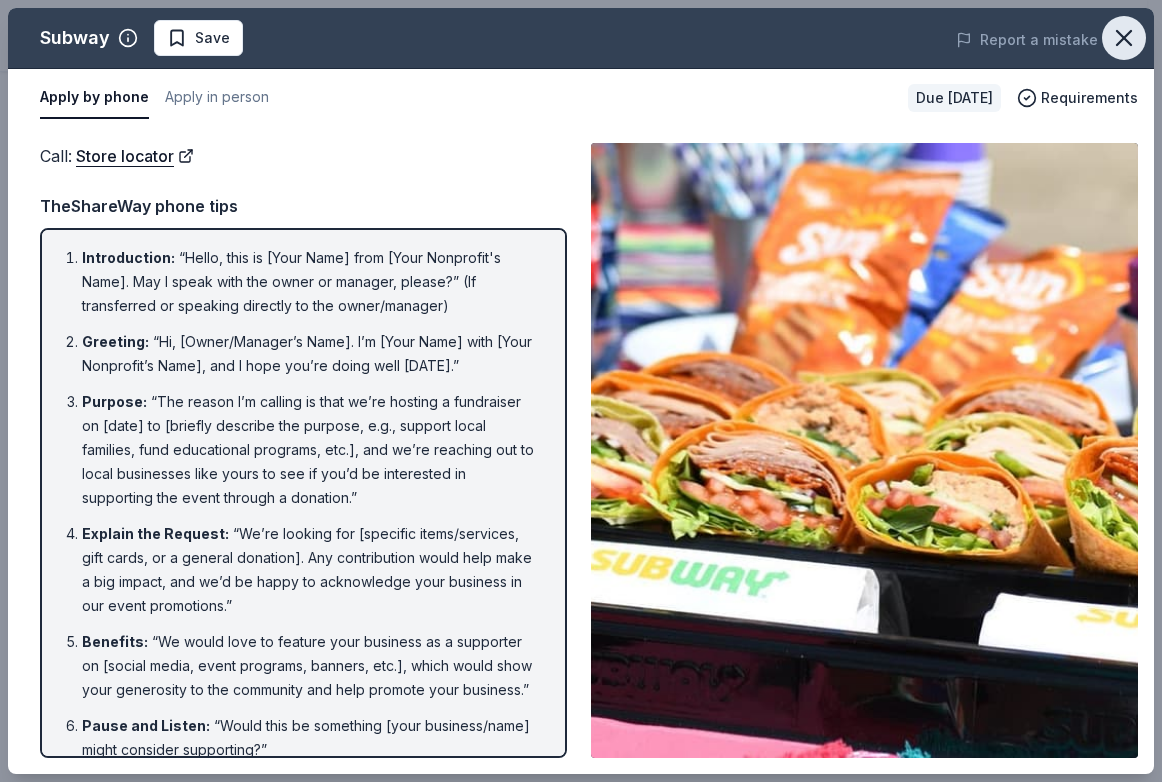 click 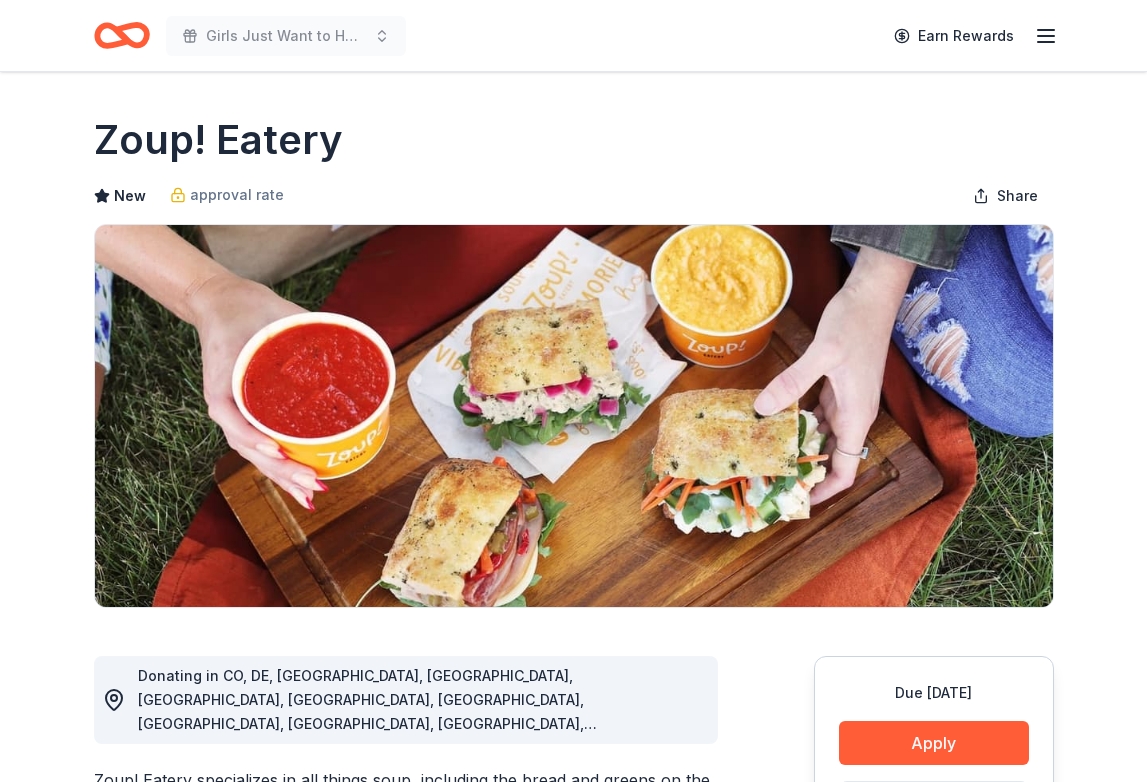 scroll, scrollTop: 0, scrollLeft: 0, axis: both 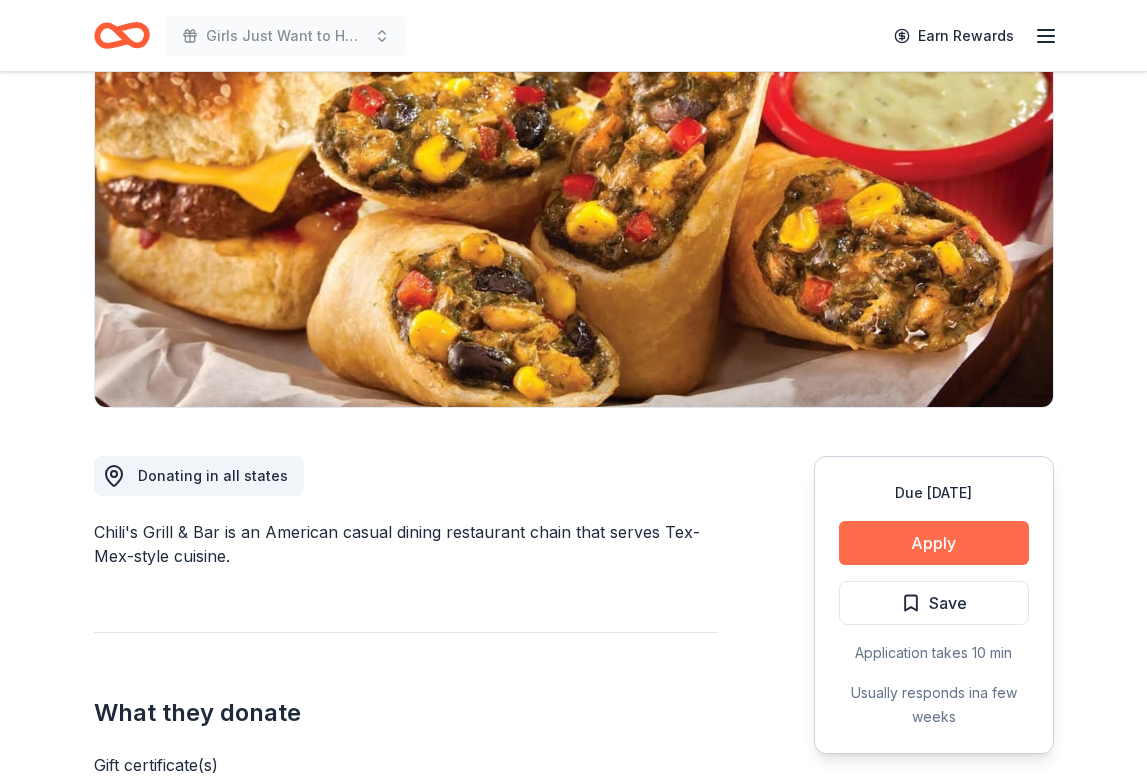 click on "Apply" at bounding box center [934, 543] 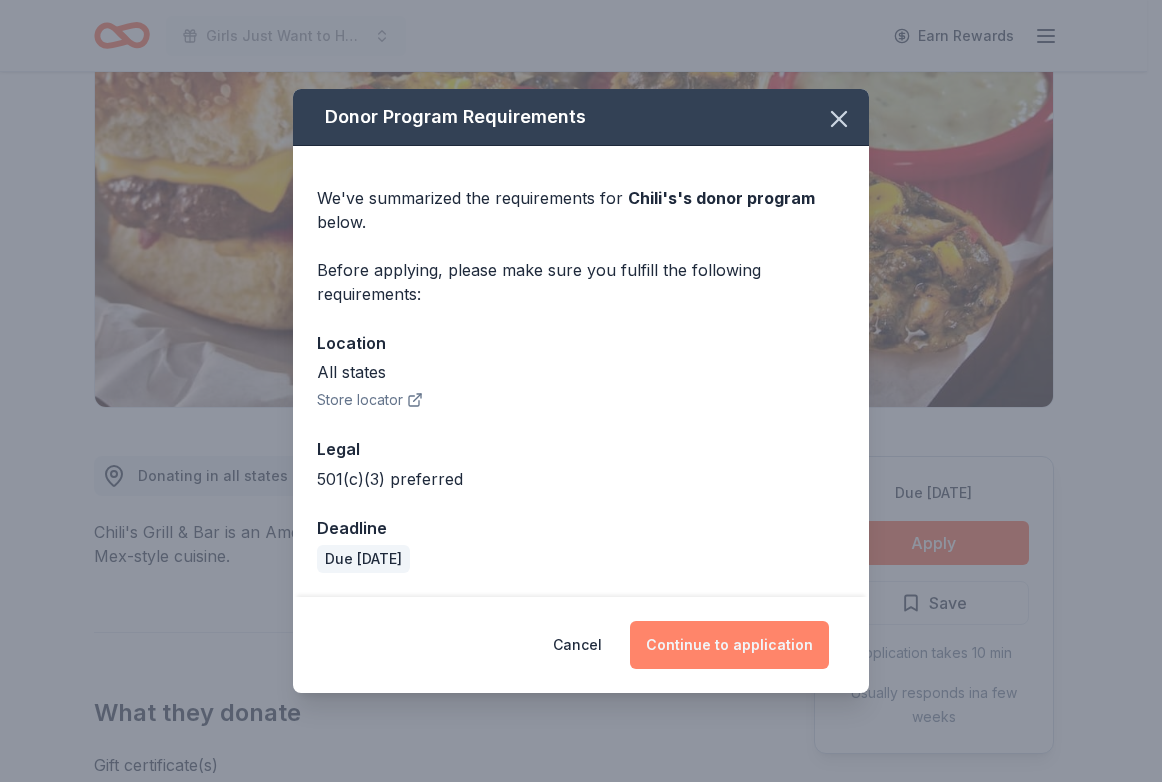 click on "Continue to application" at bounding box center (729, 645) 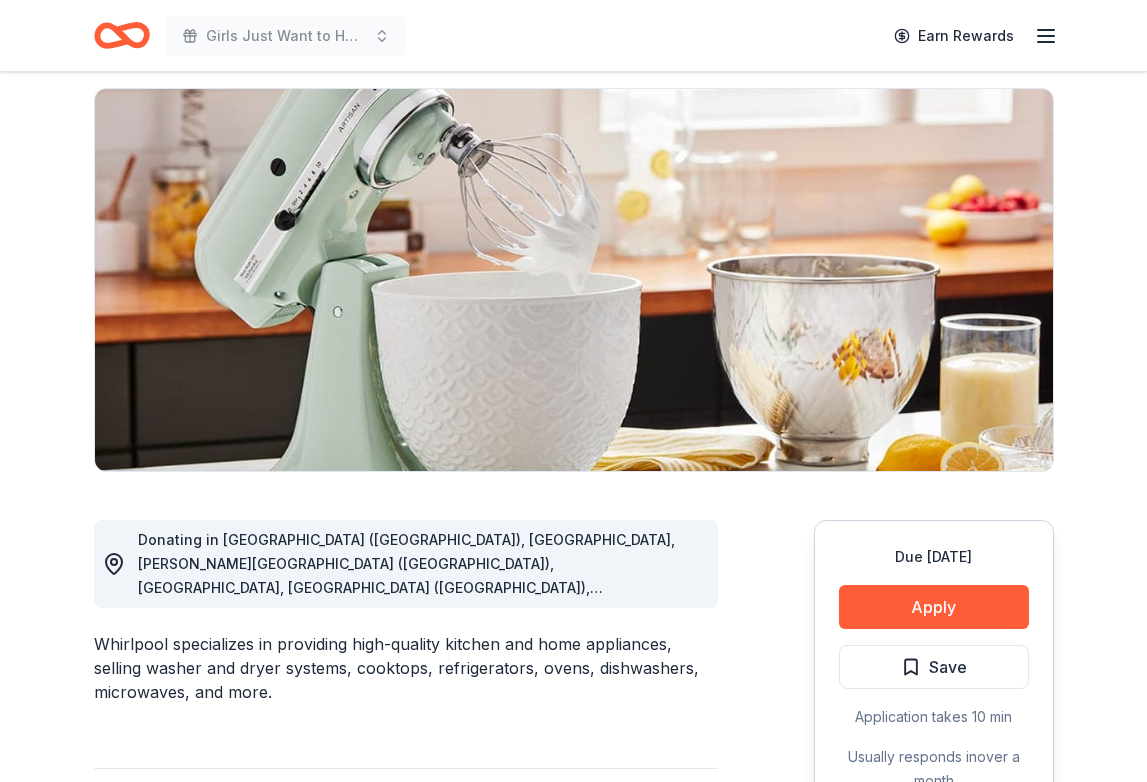 scroll, scrollTop: 300, scrollLeft: 0, axis: vertical 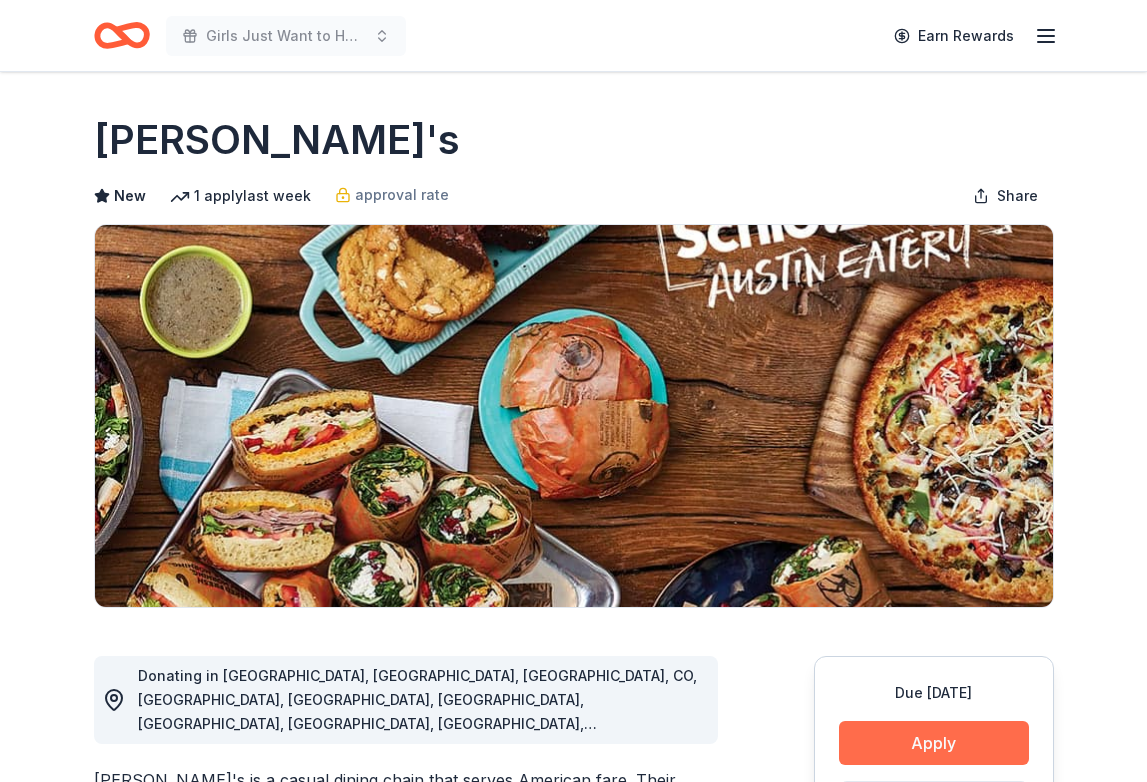 click on "Apply" at bounding box center (934, 743) 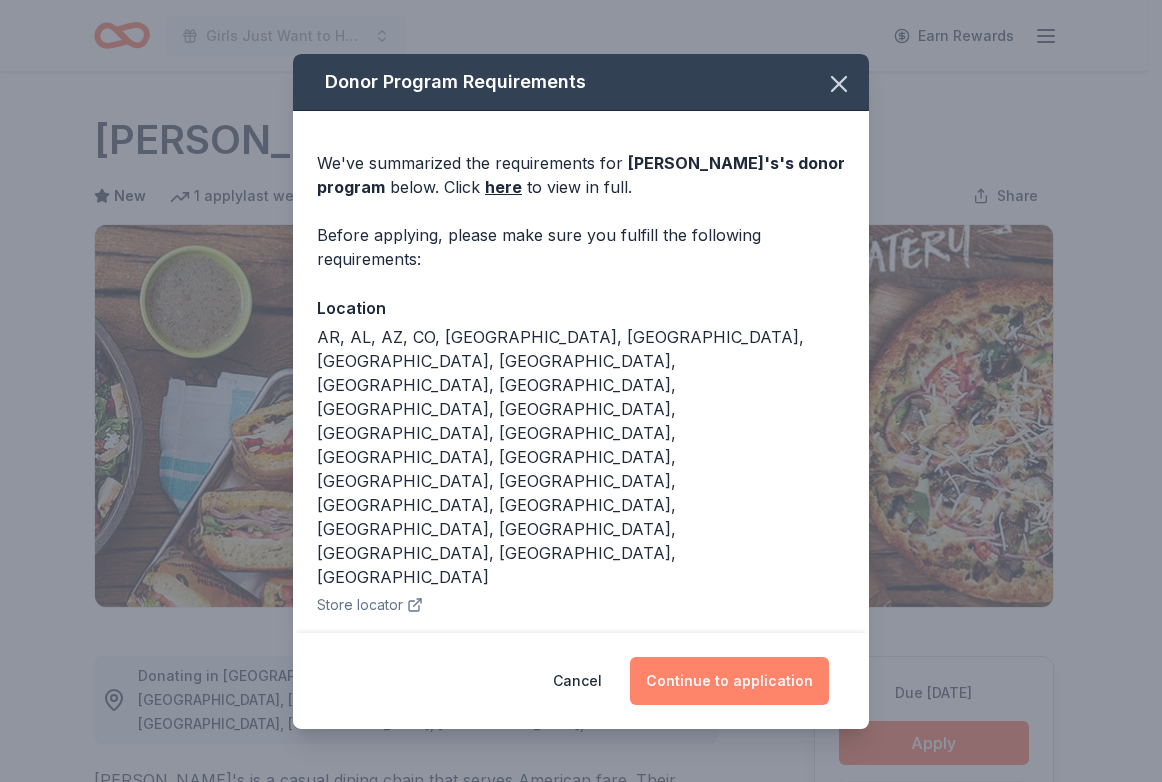 click on "Continue to application" at bounding box center (729, 681) 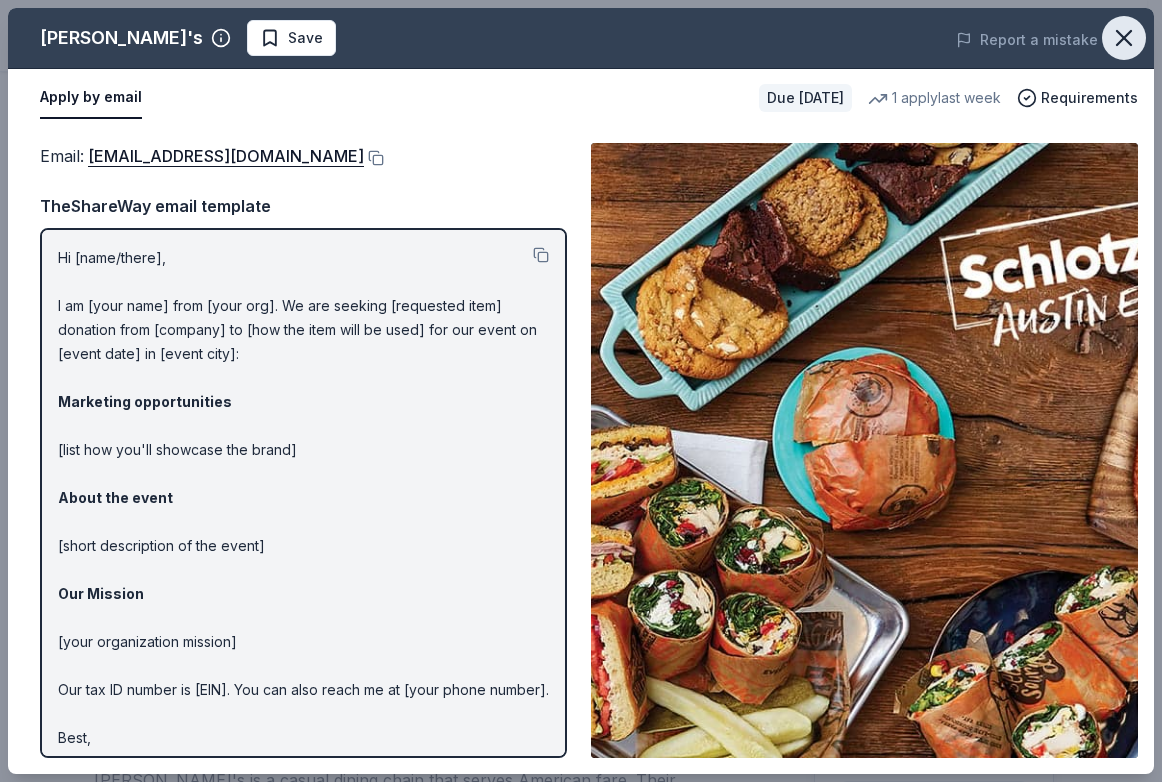 click 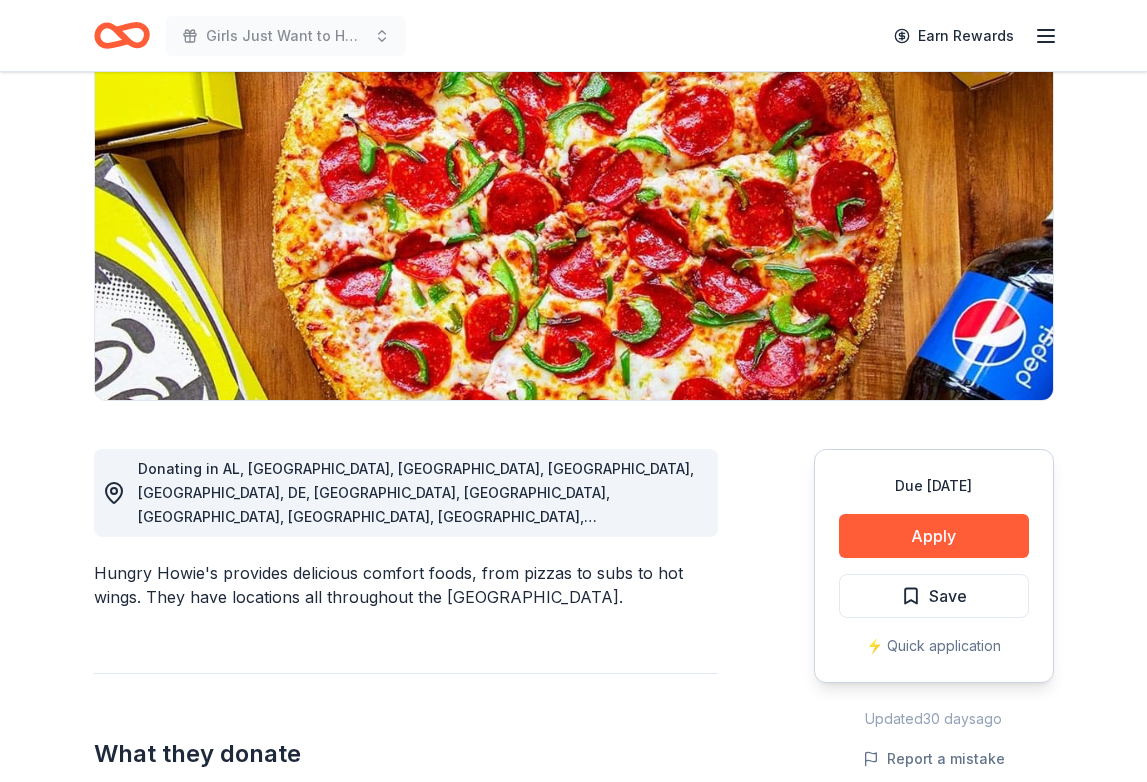 scroll, scrollTop: 500, scrollLeft: 0, axis: vertical 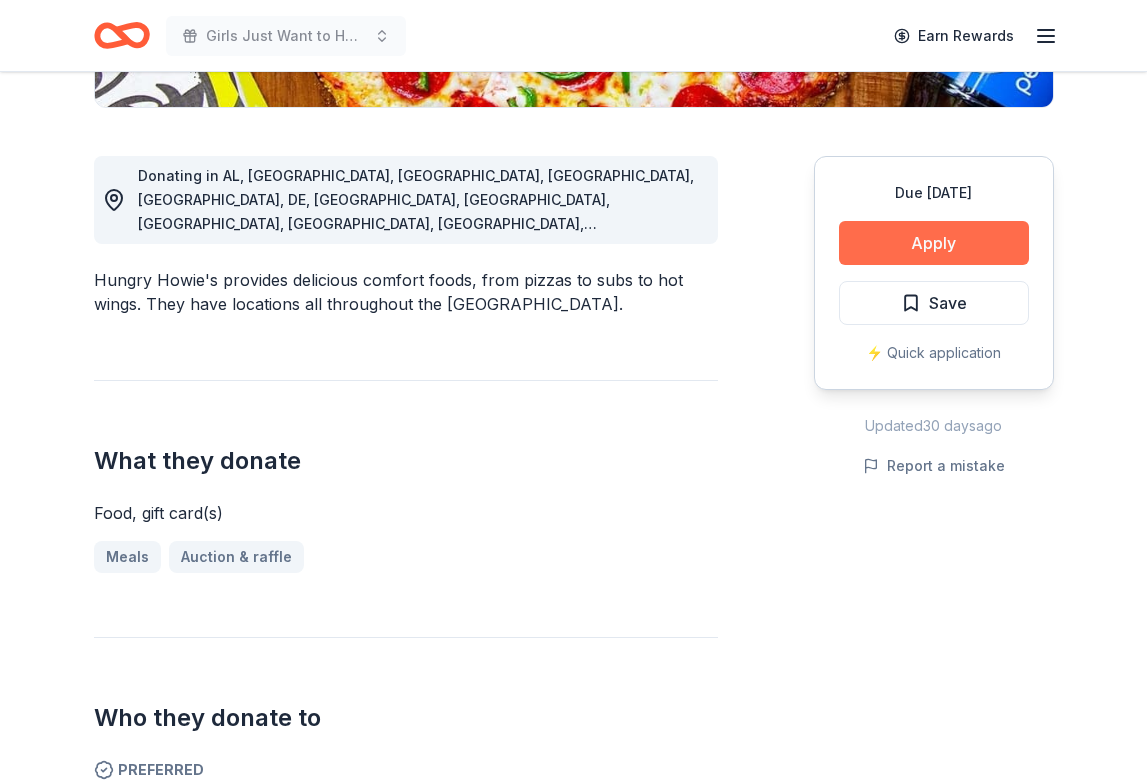 click on "Apply" at bounding box center (934, 243) 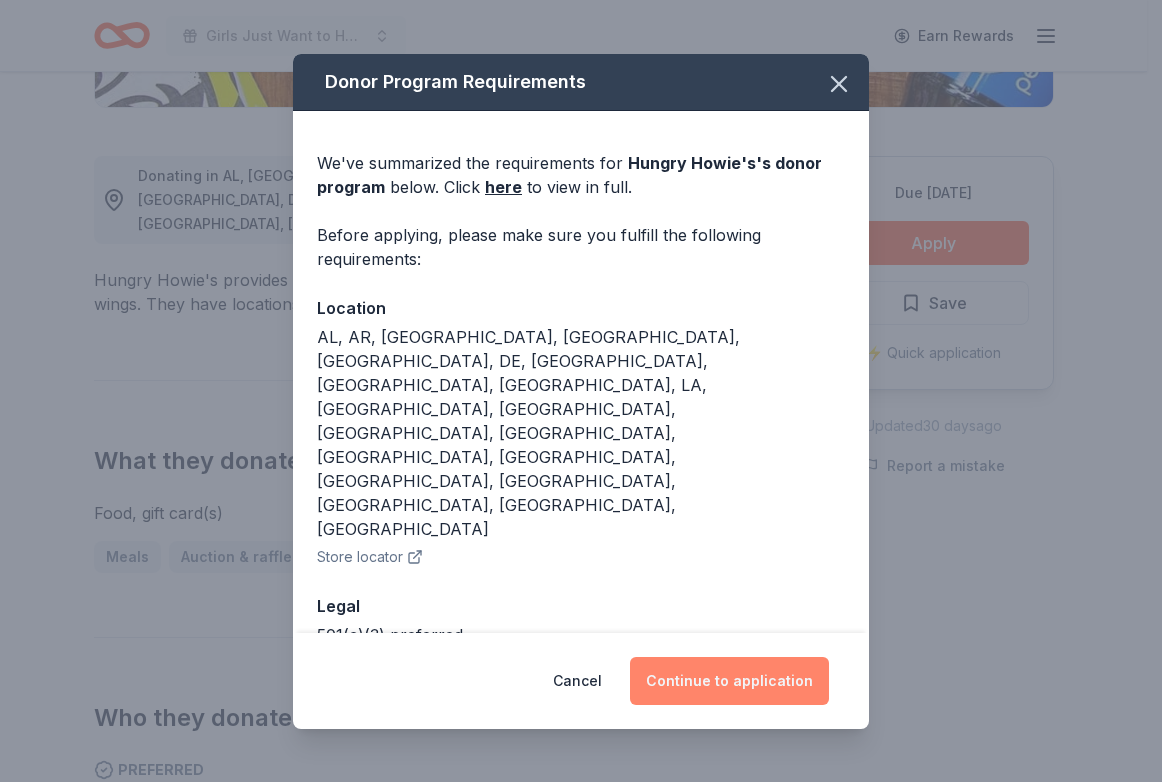 click on "Continue to application" at bounding box center (729, 681) 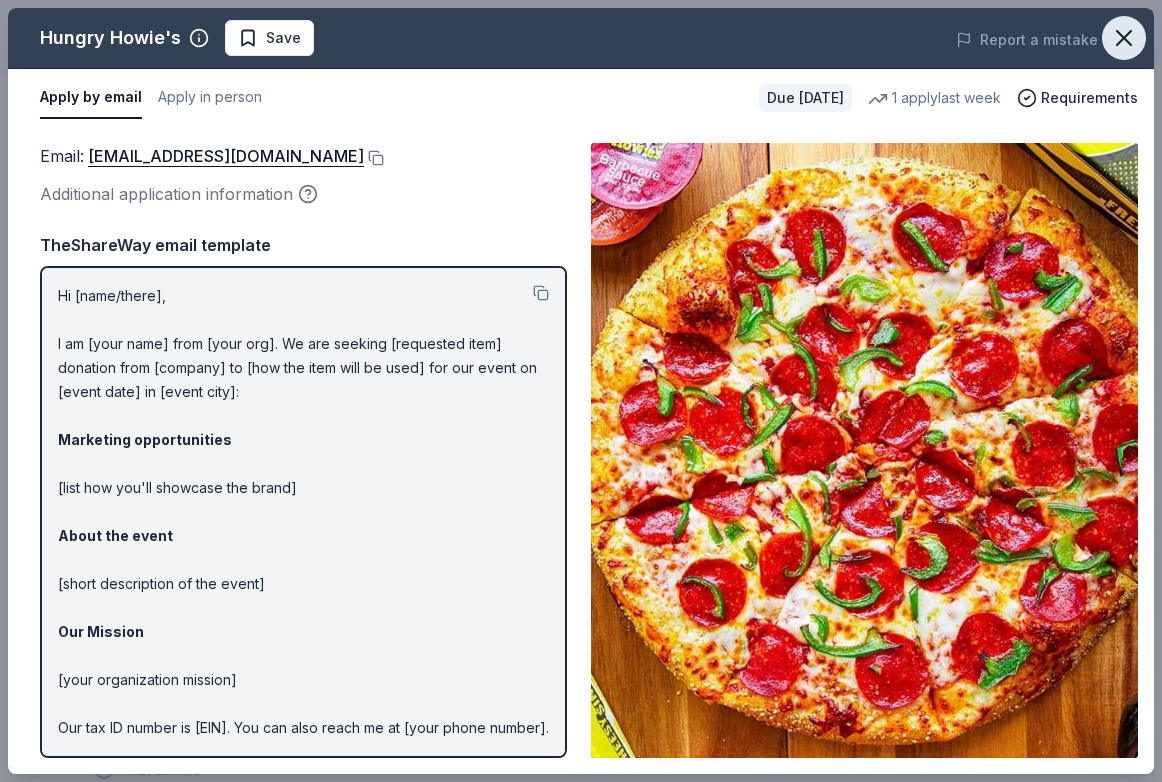 click 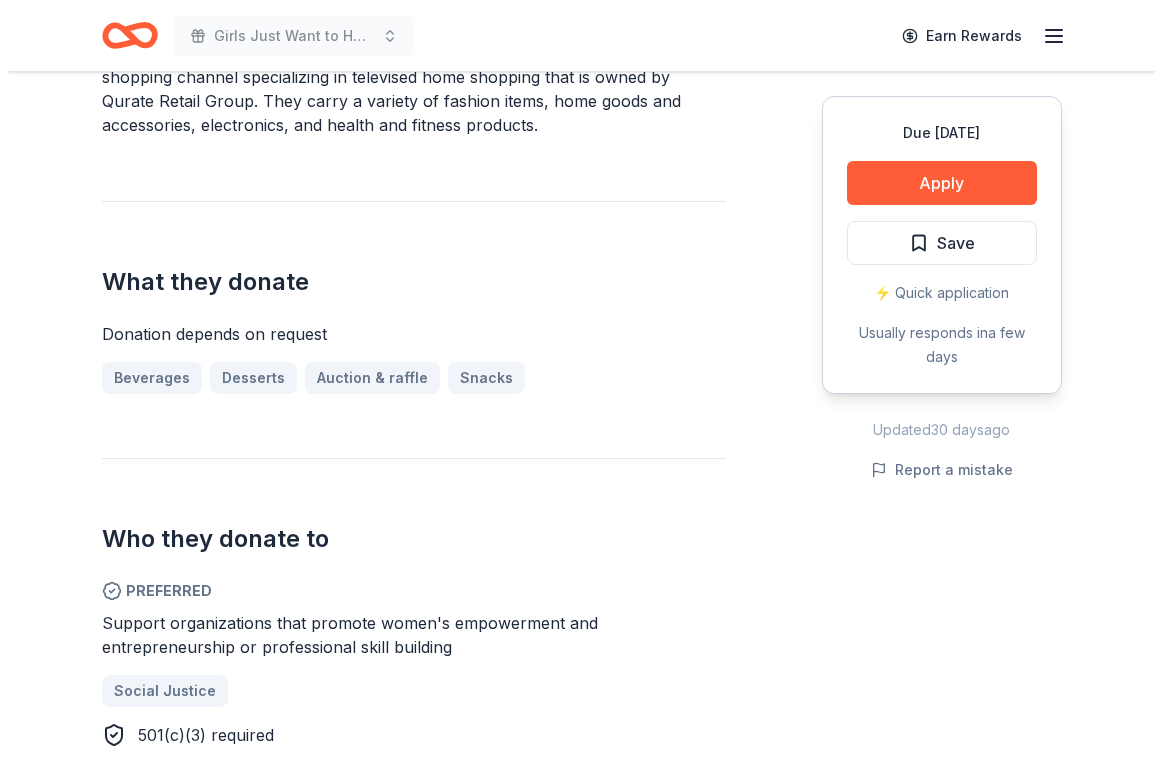 scroll, scrollTop: 800, scrollLeft: 0, axis: vertical 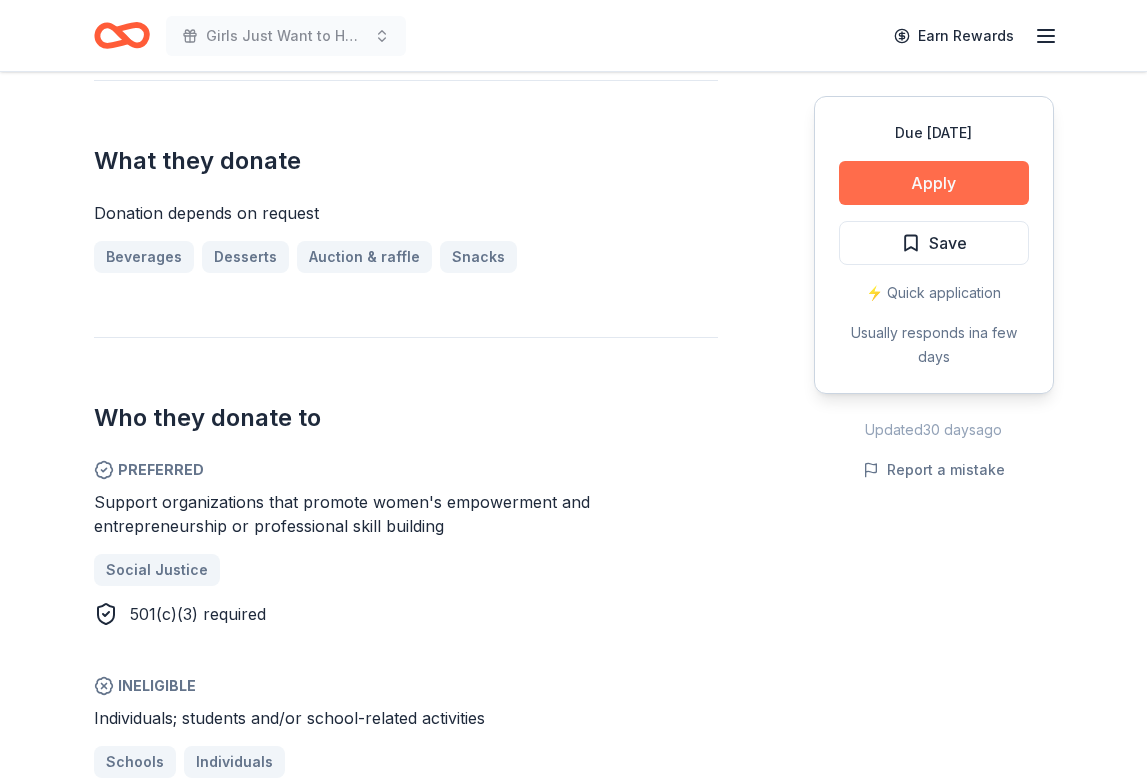 click on "Apply" at bounding box center (934, 183) 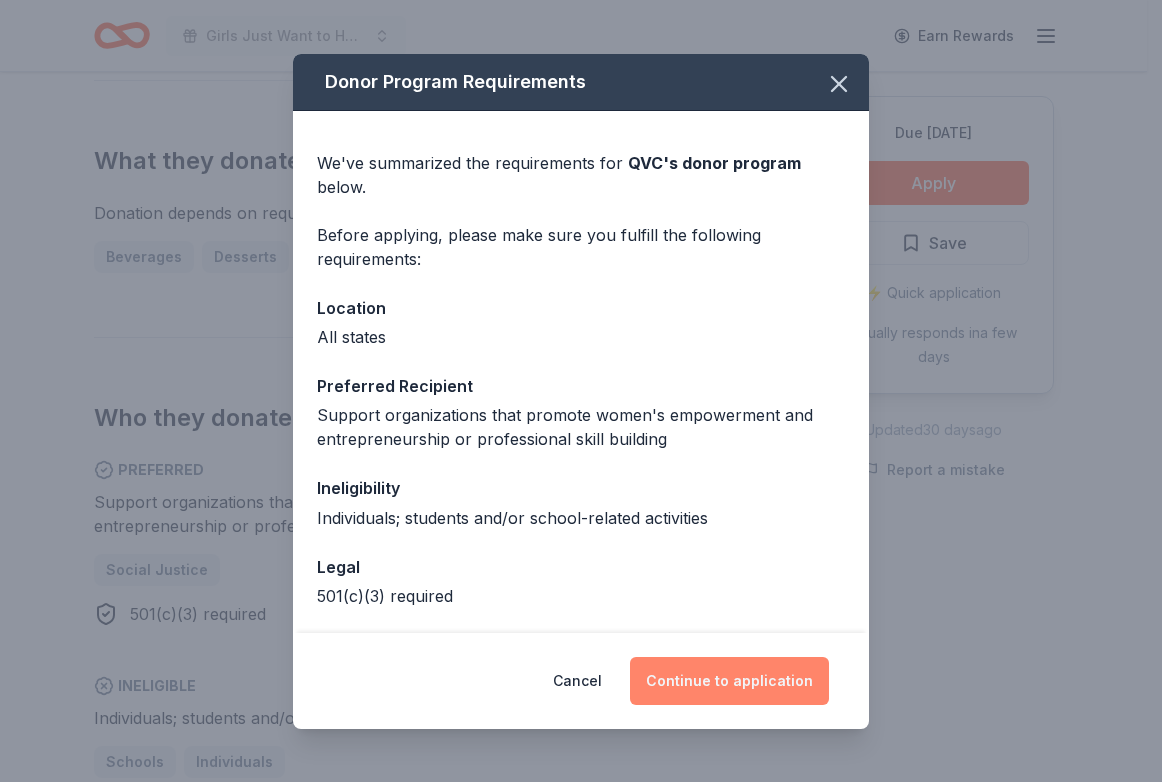 click on "Continue to application" at bounding box center (729, 681) 